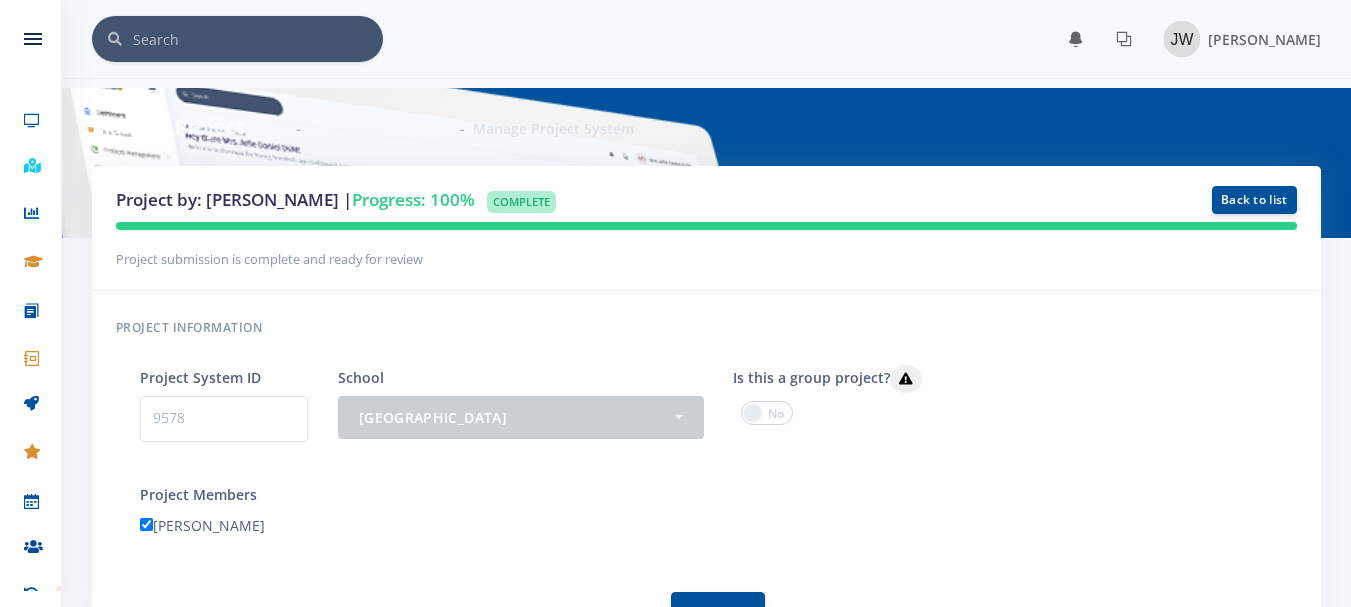 scroll, scrollTop: 0, scrollLeft: 0, axis: both 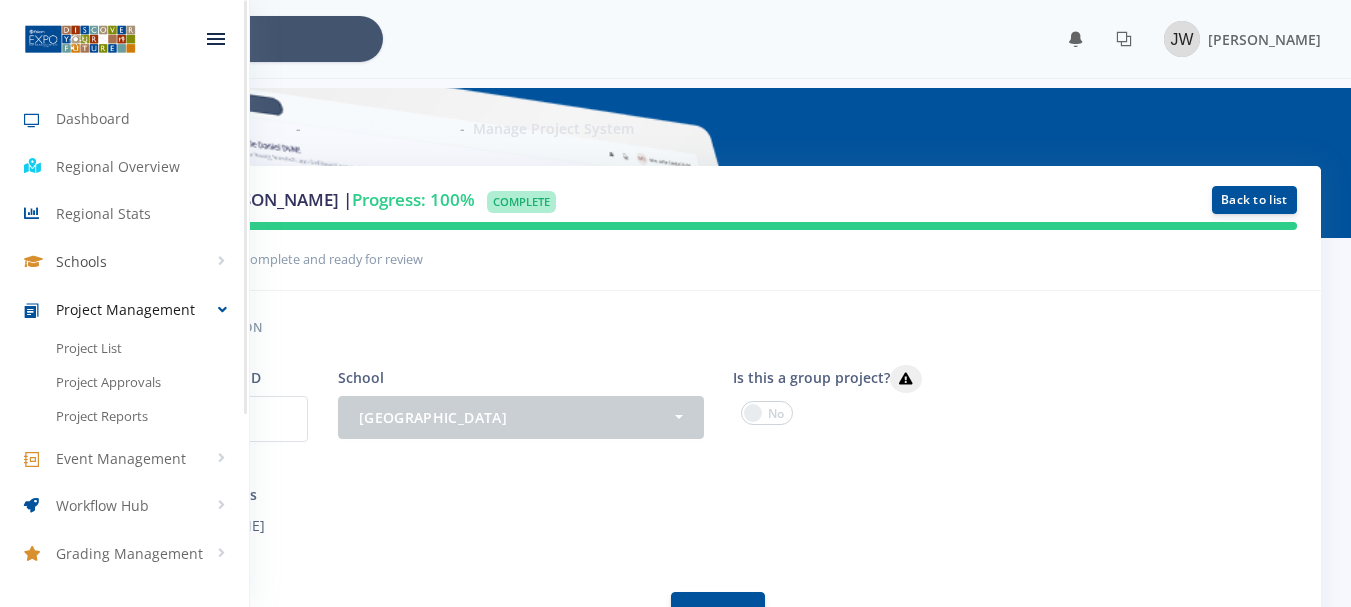 click on "Schools" at bounding box center [124, 262] 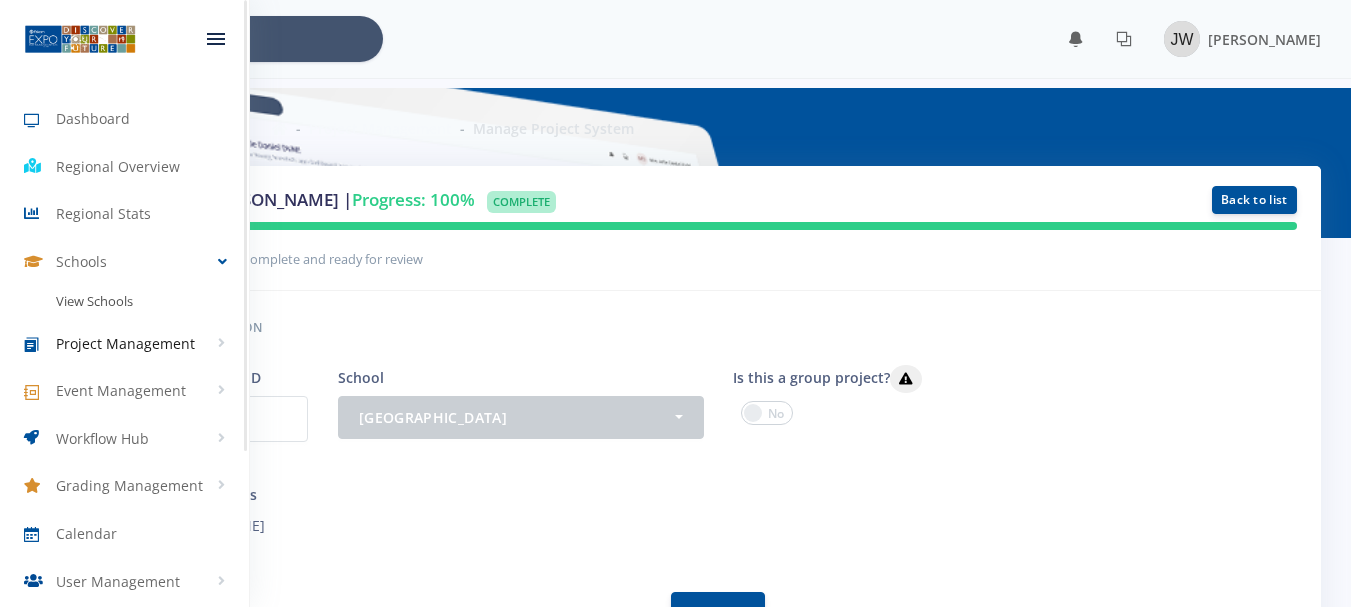 click on "View Schools" at bounding box center [124, 301] 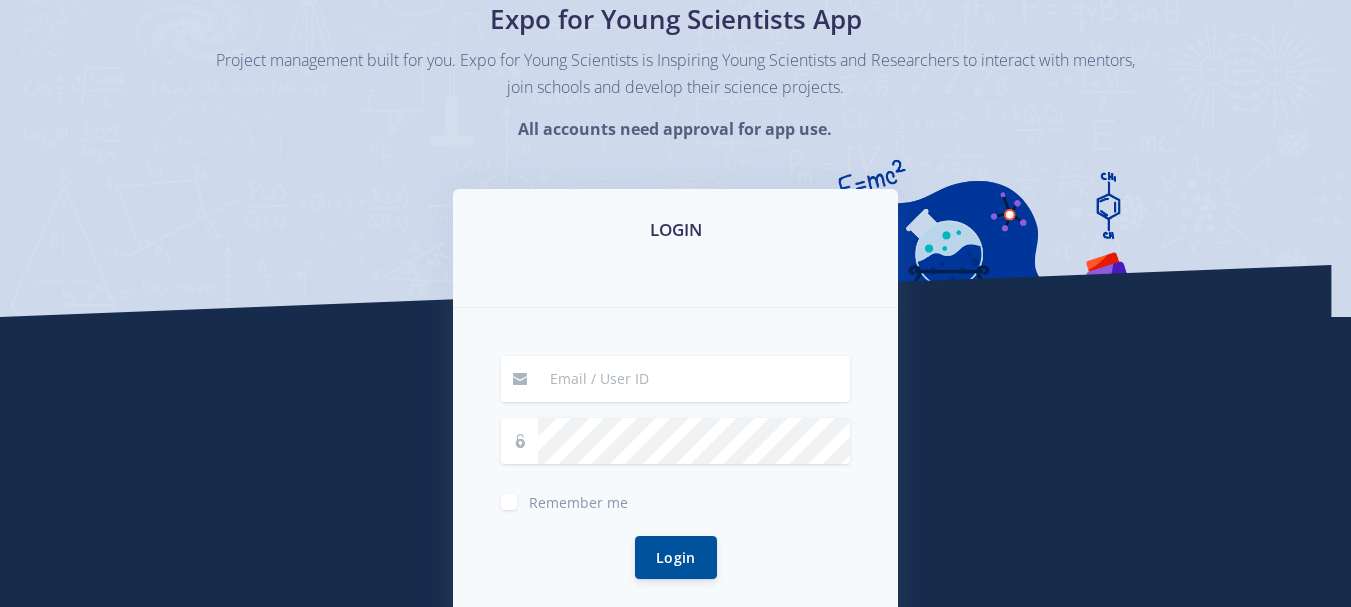 scroll, scrollTop: 173, scrollLeft: 0, axis: vertical 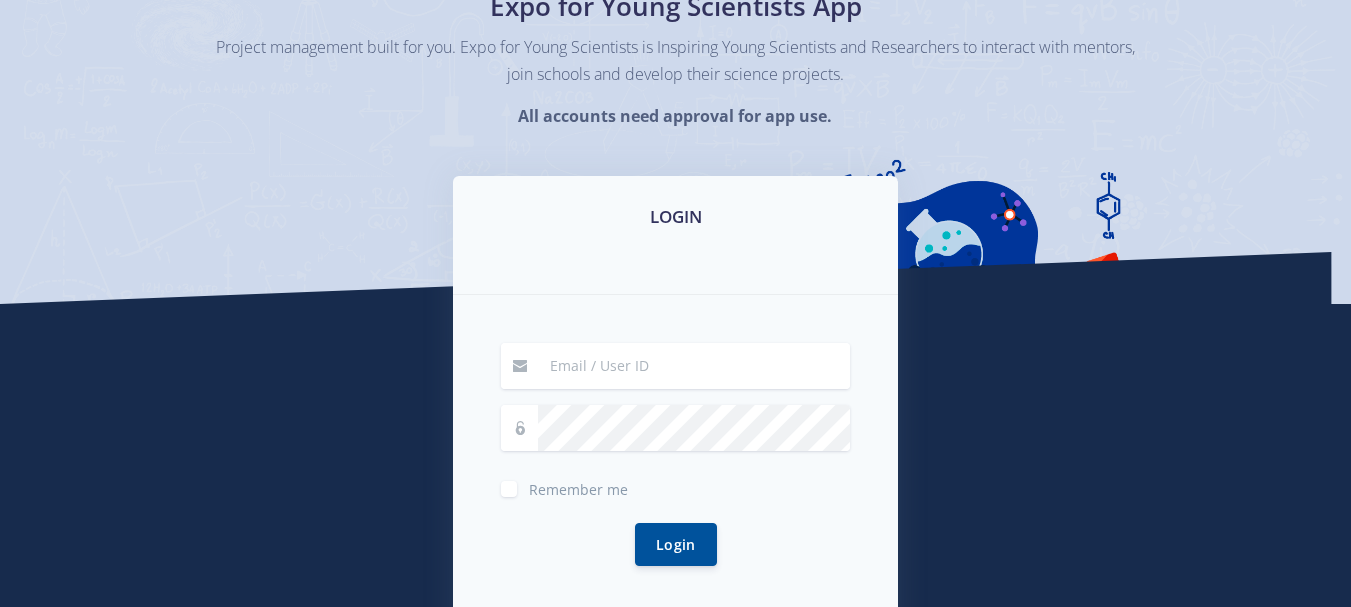 click at bounding box center (694, 366) 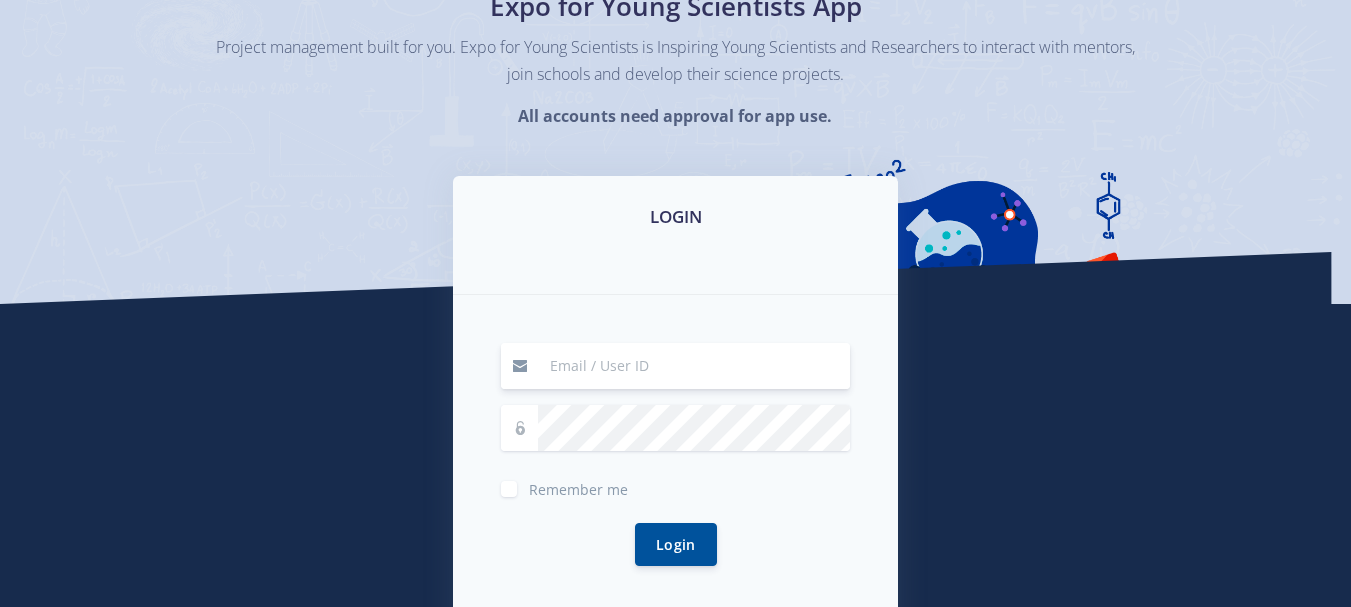 type on "48" 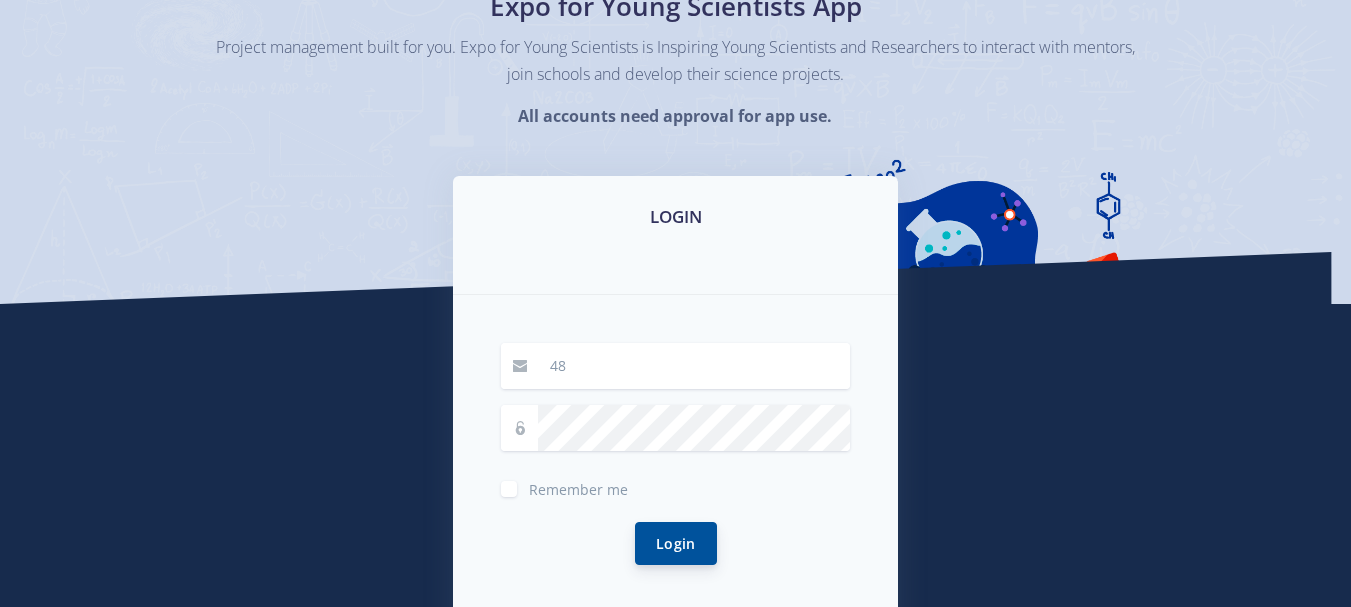 click on "Login" at bounding box center (676, 543) 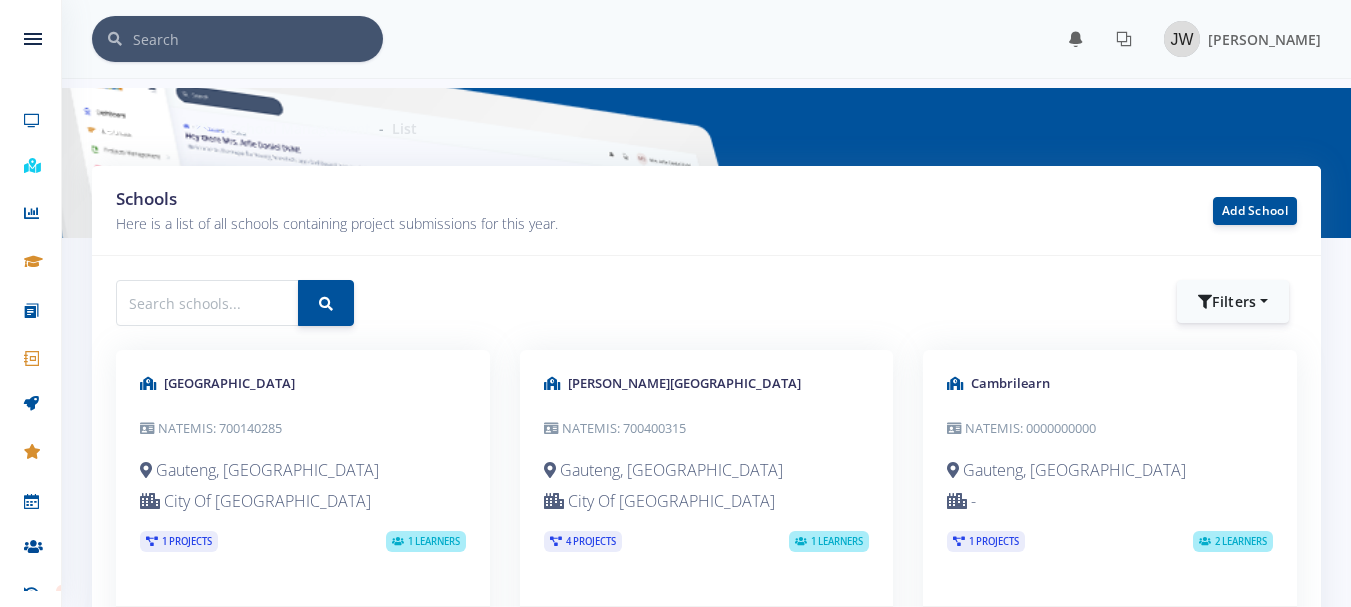 scroll, scrollTop: 103, scrollLeft: 0, axis: vertical 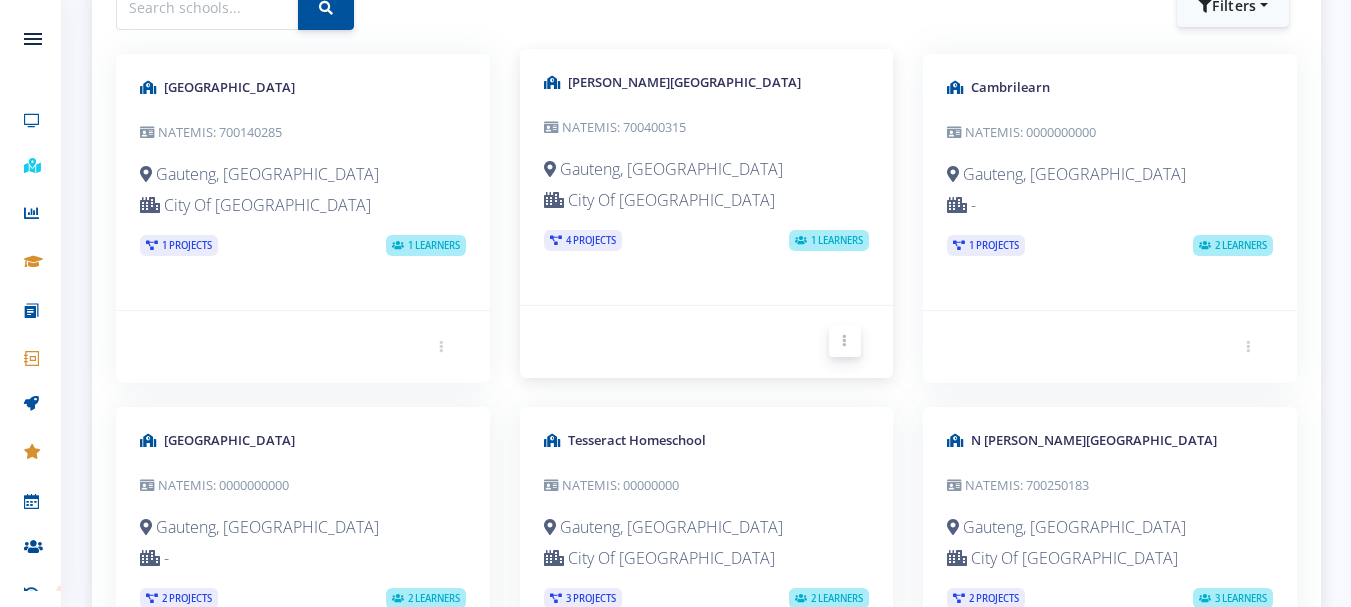 click at bounding box center [845, 341] 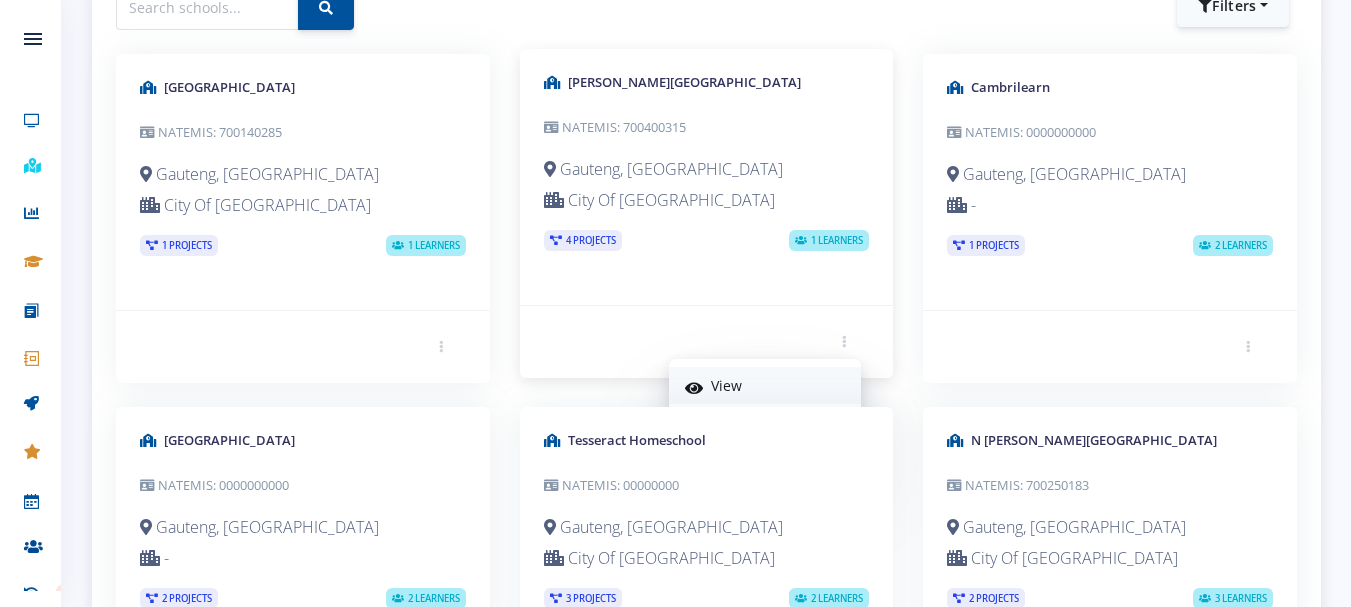click on "View" at bounding box center (765, 385) 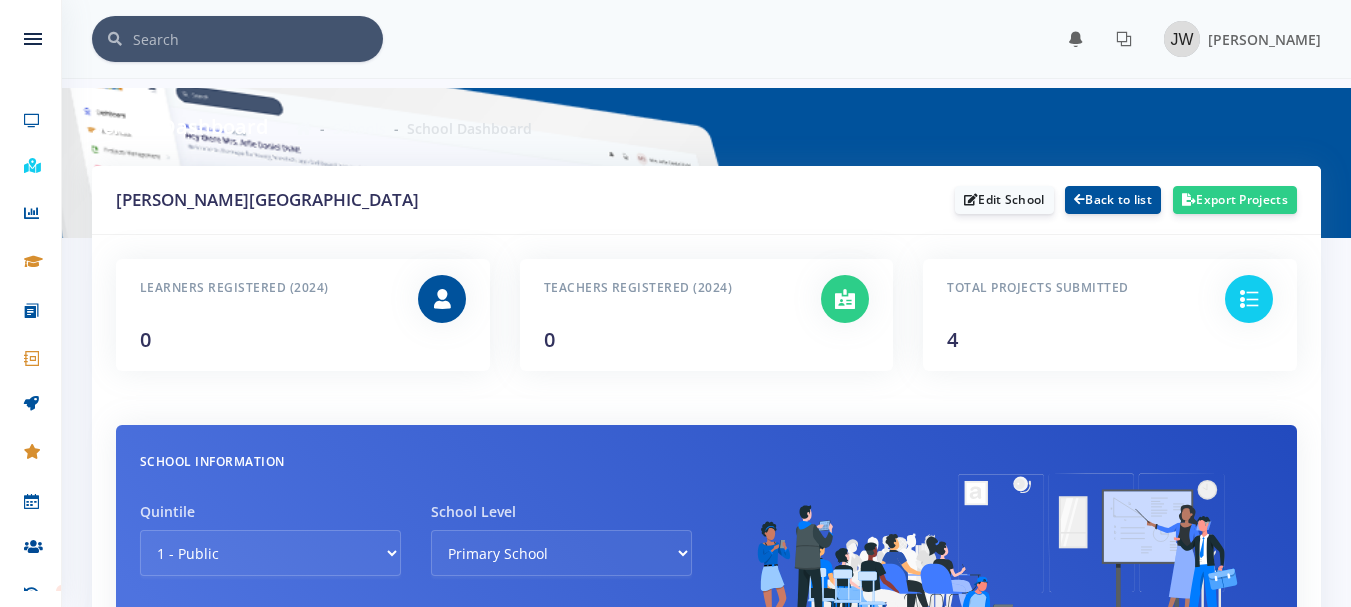 scroll, scrollTop: 0, scrollLeft: 0, axis: both 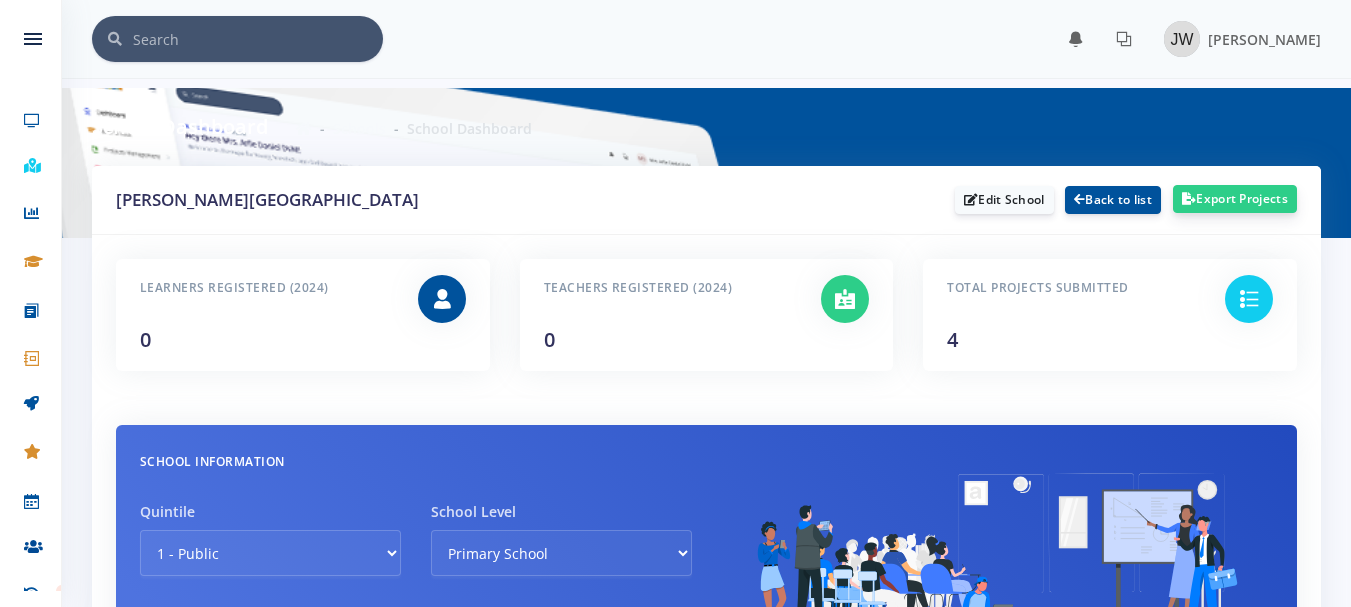 click on "Export Projects" at bounding box center [1235, 199] 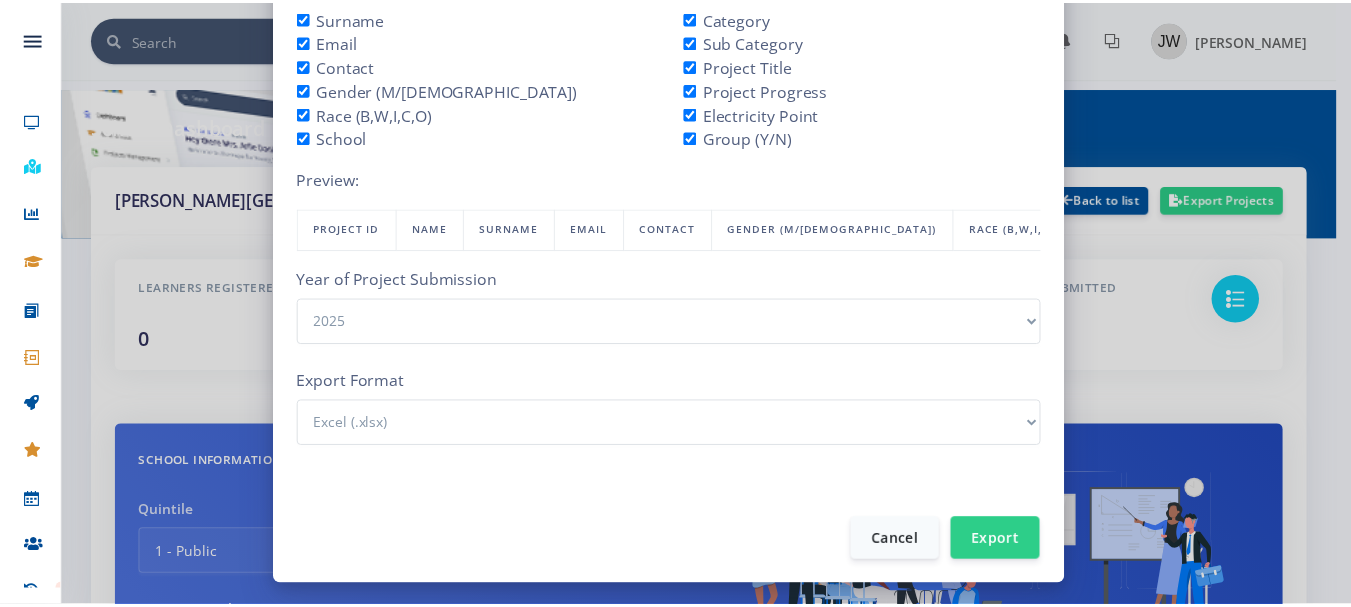 scroll, scrollTop: 219, scrollLeft: 0, axis: vertical 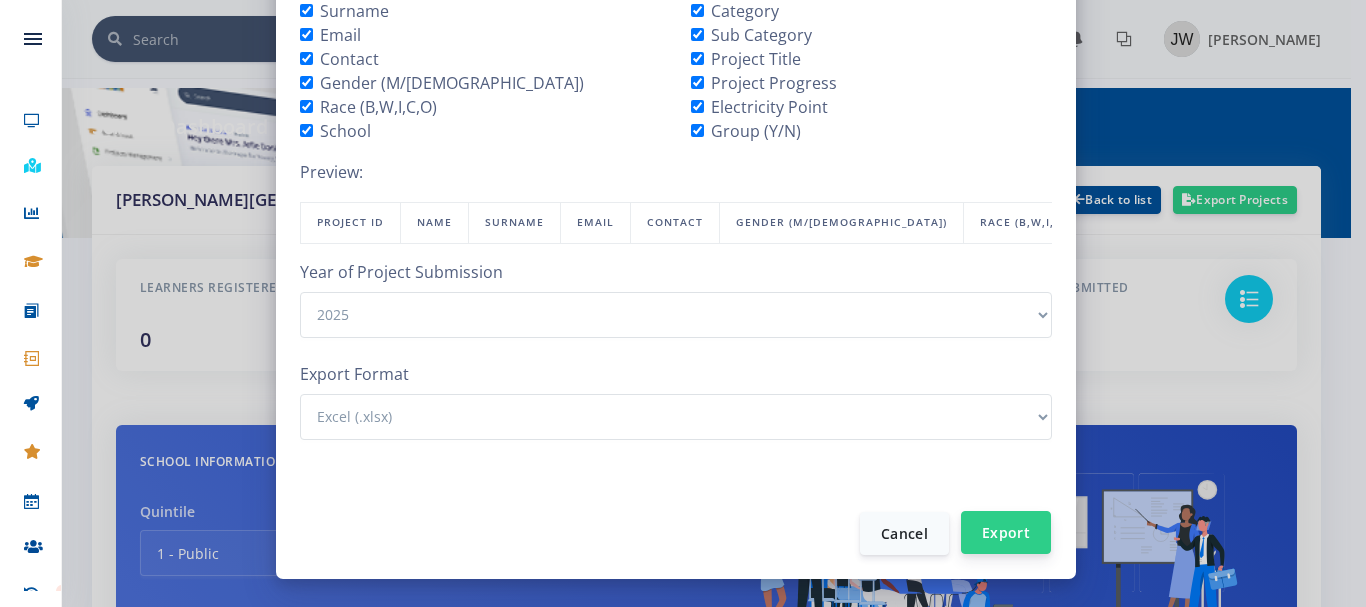 click on "Export" at bounding box center [1006, 532] 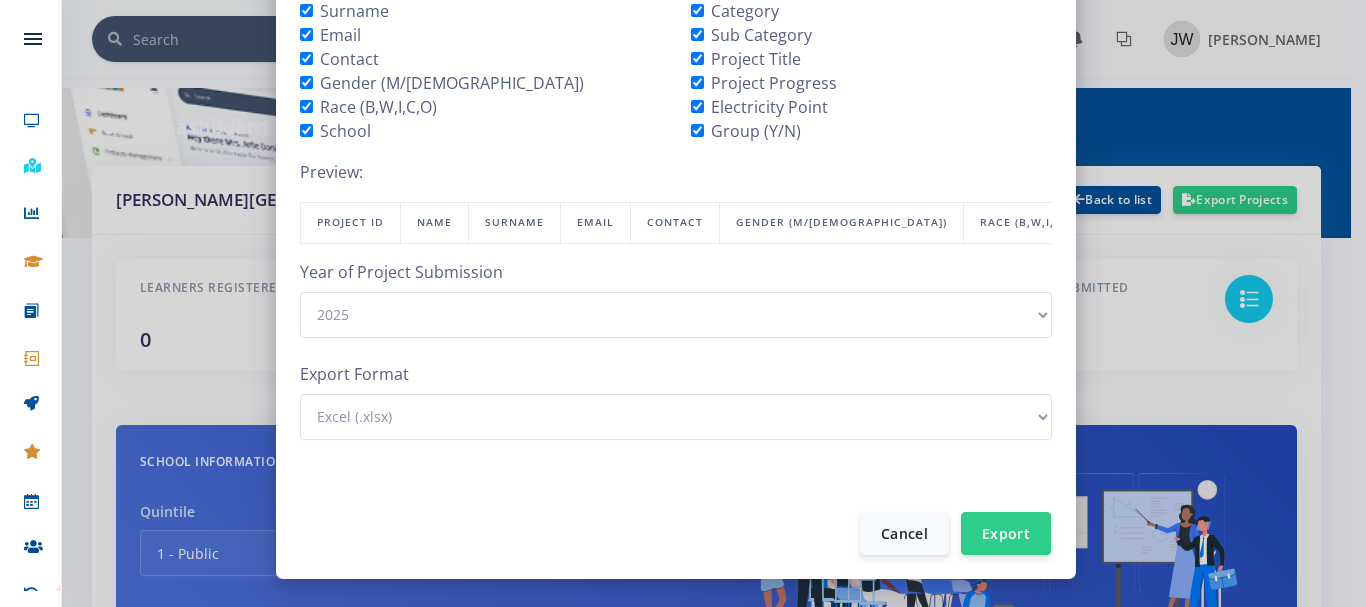 click on "Export Project Data
×
Select fields to include:
Project ID
Name
Surname
Email
Contact
Gender (M/F)
Race (B,W,I,C,O)
School
Grade" at bounding box center (683, 303) 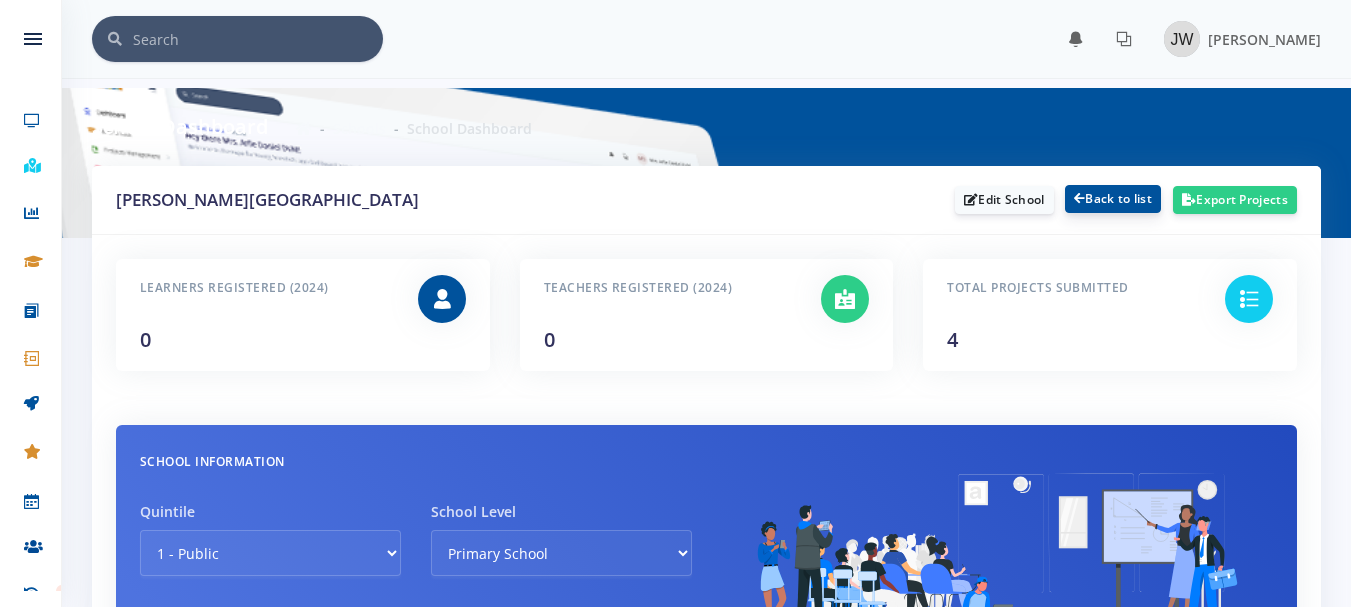 click on "Back to list" at bounding box center [1113, 199] 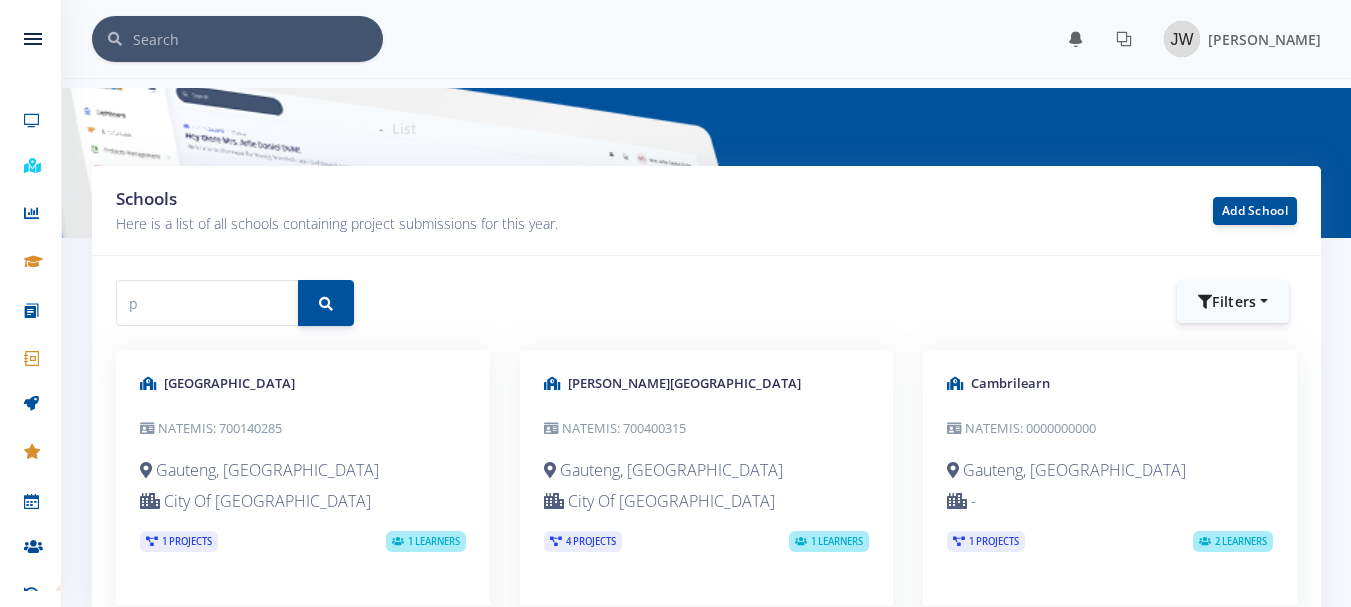 scroll, scrollTop: 0, scrollLeft: 0, axis: both 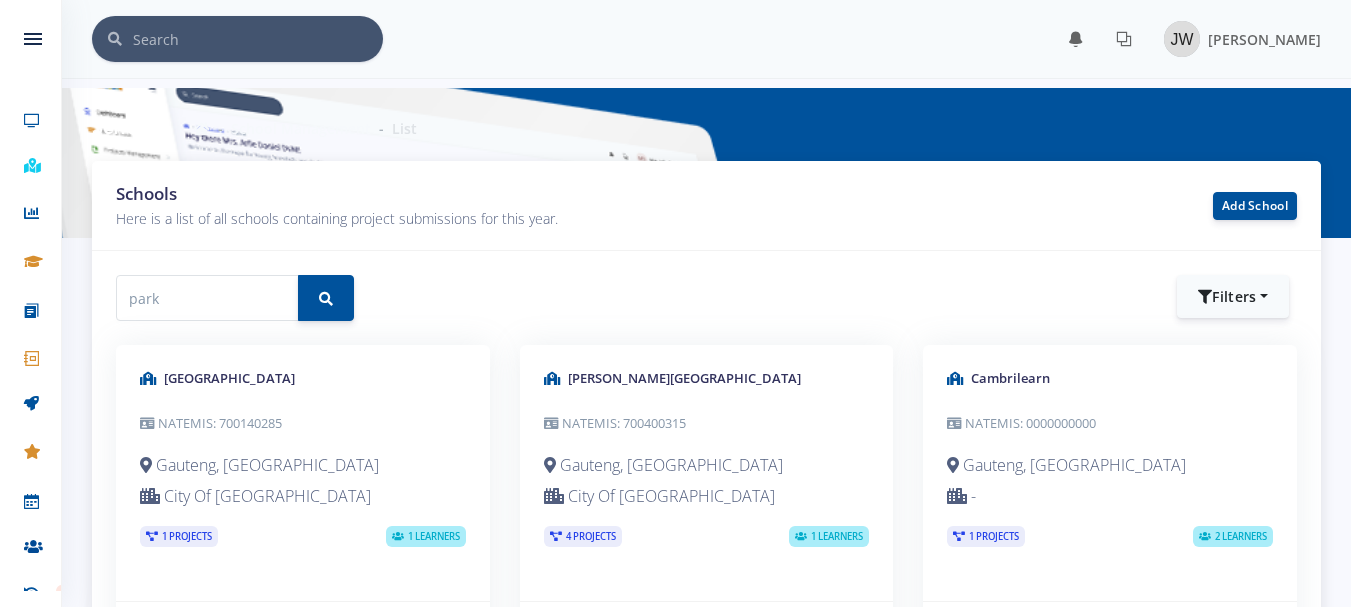 type on "parktown" 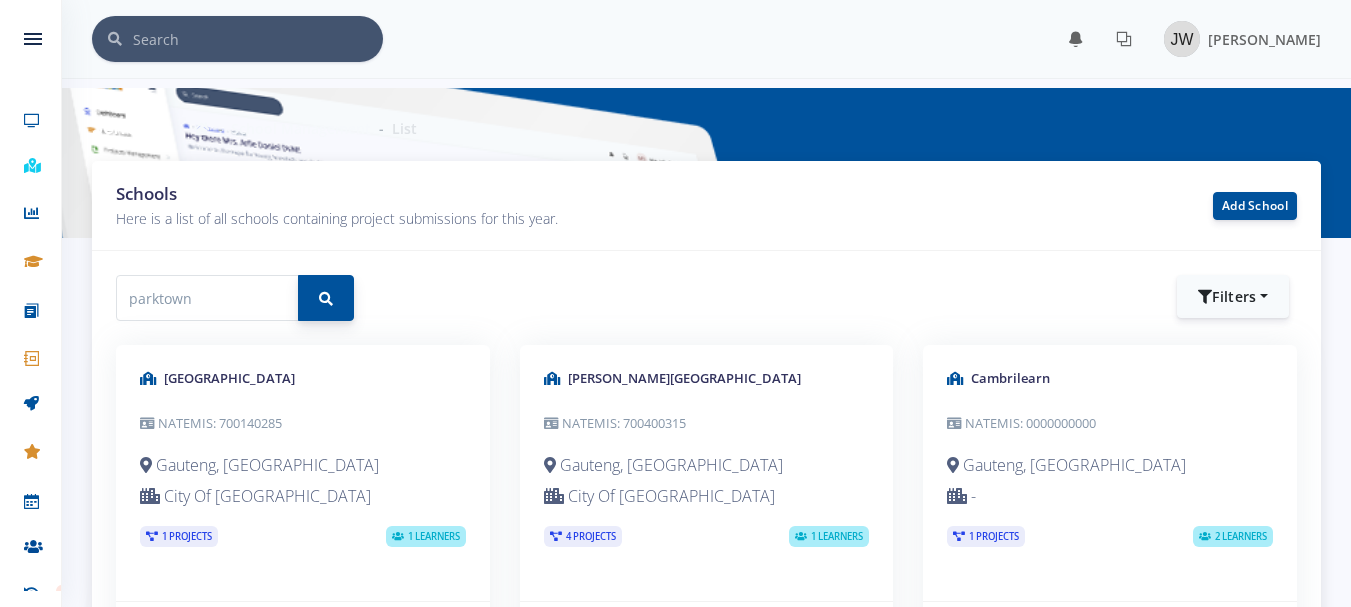click at bounding box center [326, 298] 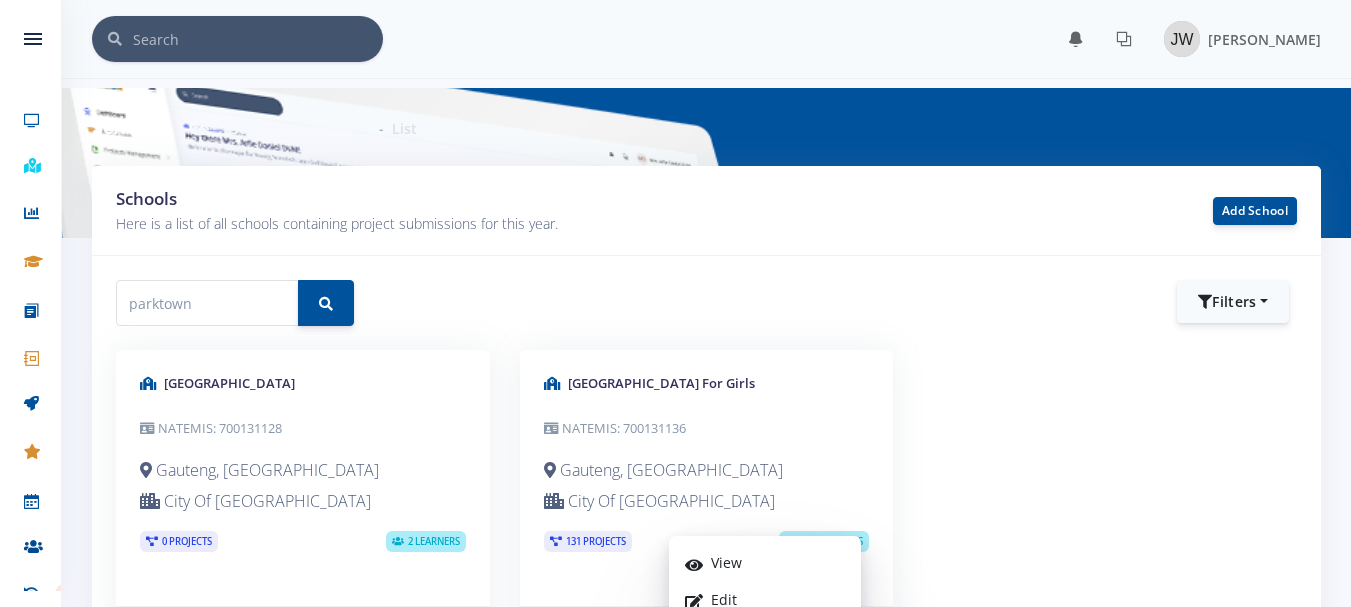 scroll, scrollTop: 157, scrollLeft: 0, axis: vertical 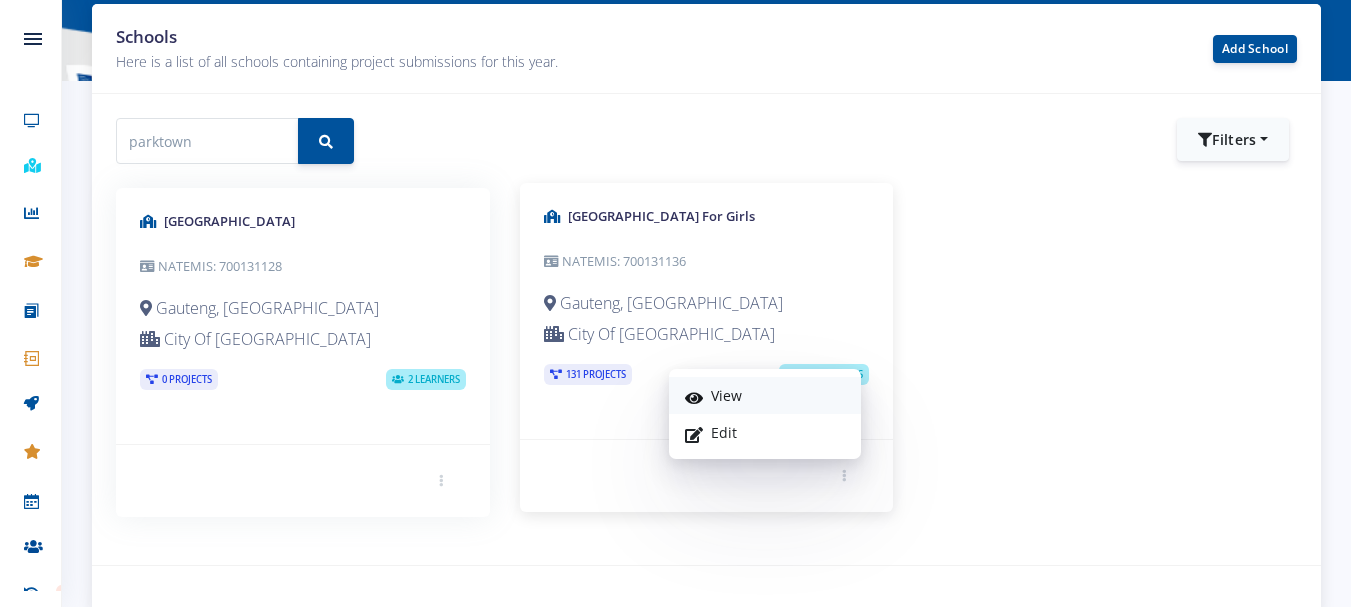 click on "View" at bounding box center [765, 395] 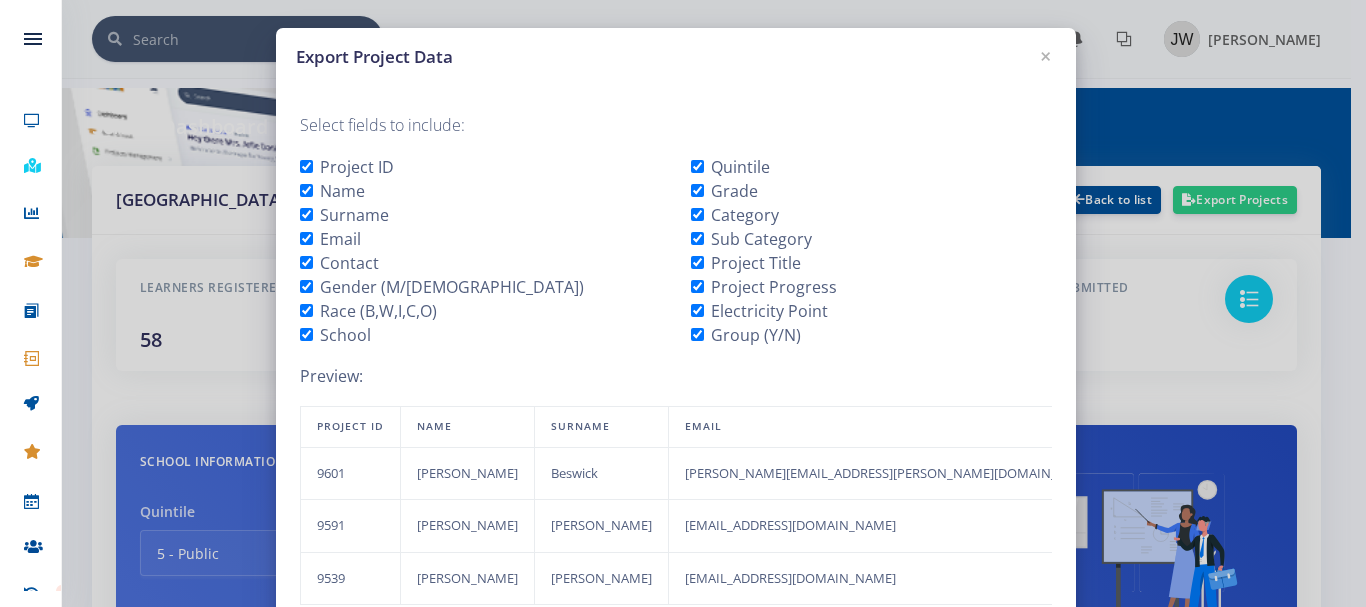 scroll, scrollTop: 0, scrollLeft: 0, axis: both 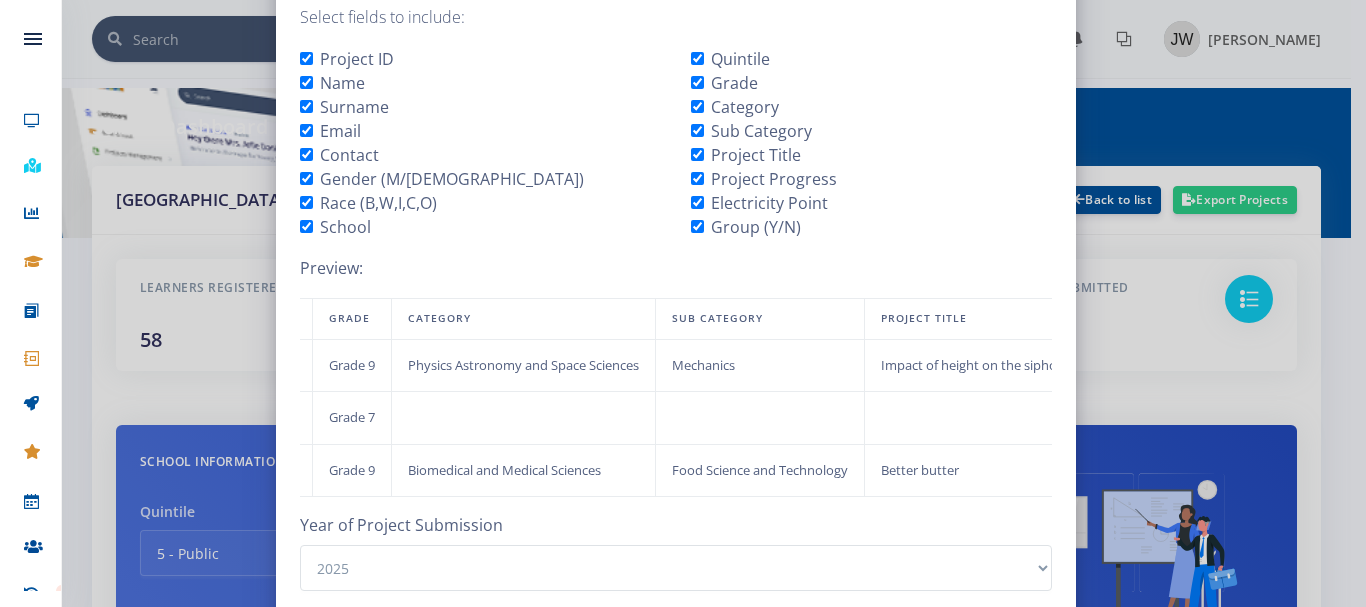 click on "Quintile" at bounding box center (697, 58) 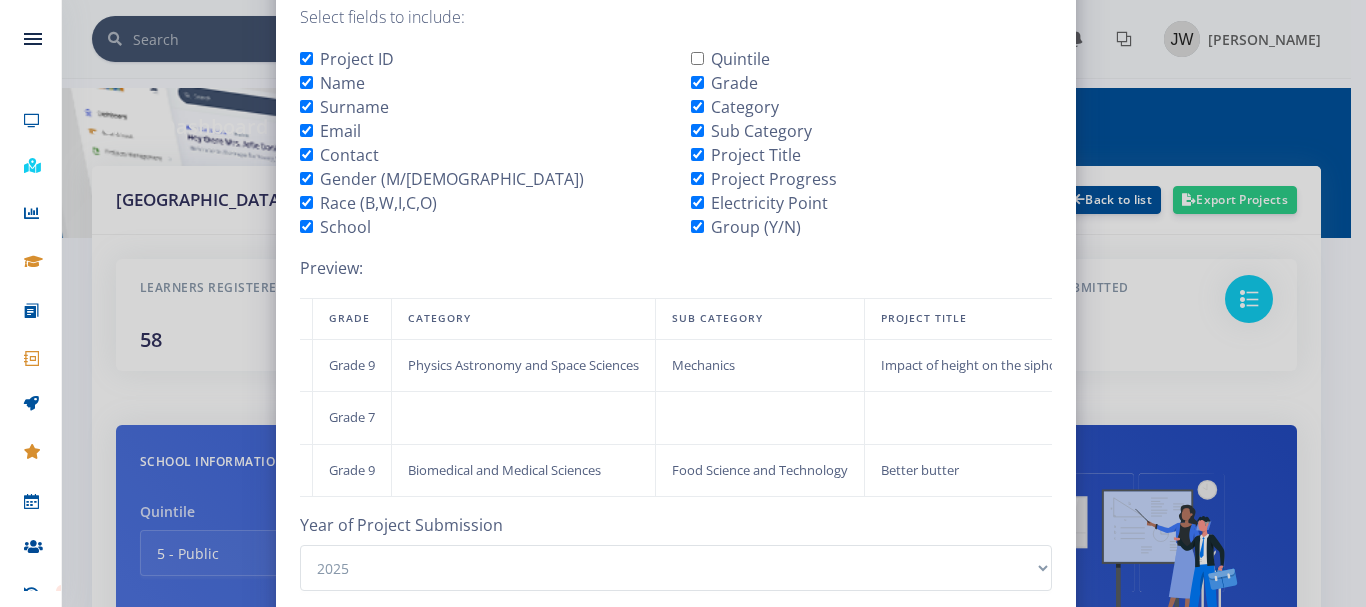 scroll, scrollTop: 0, scrollLeft: 1534, axis: horizontal 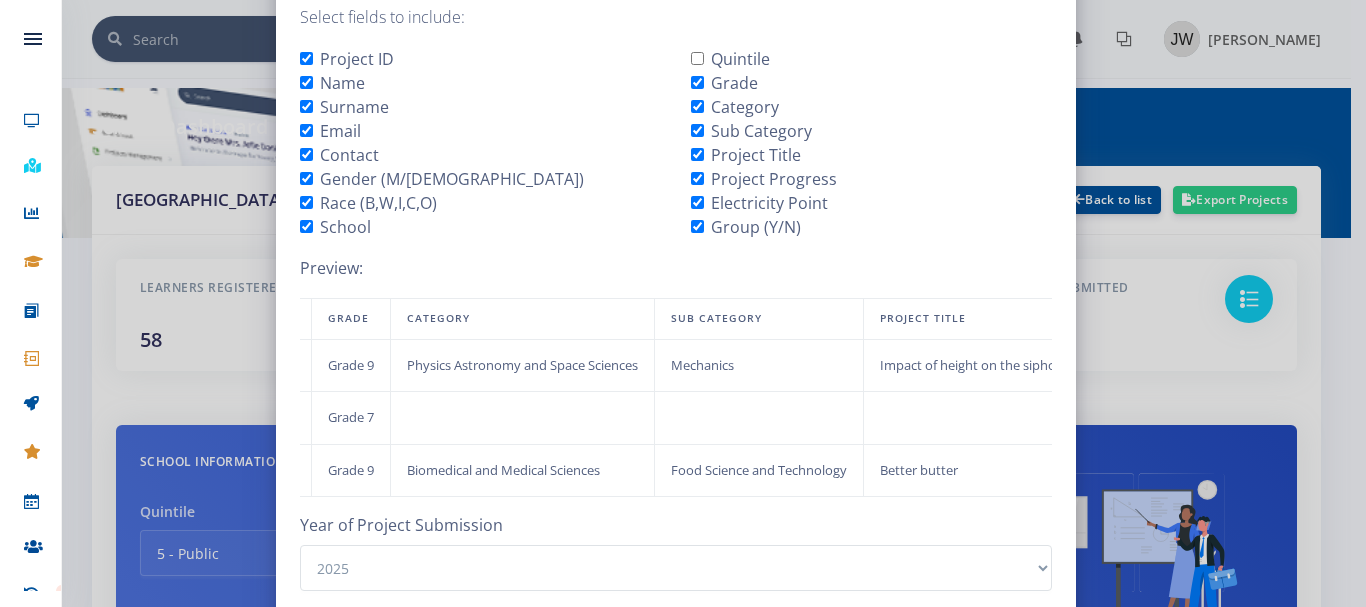 click on "Quintile" at bounding box center (697, 58) 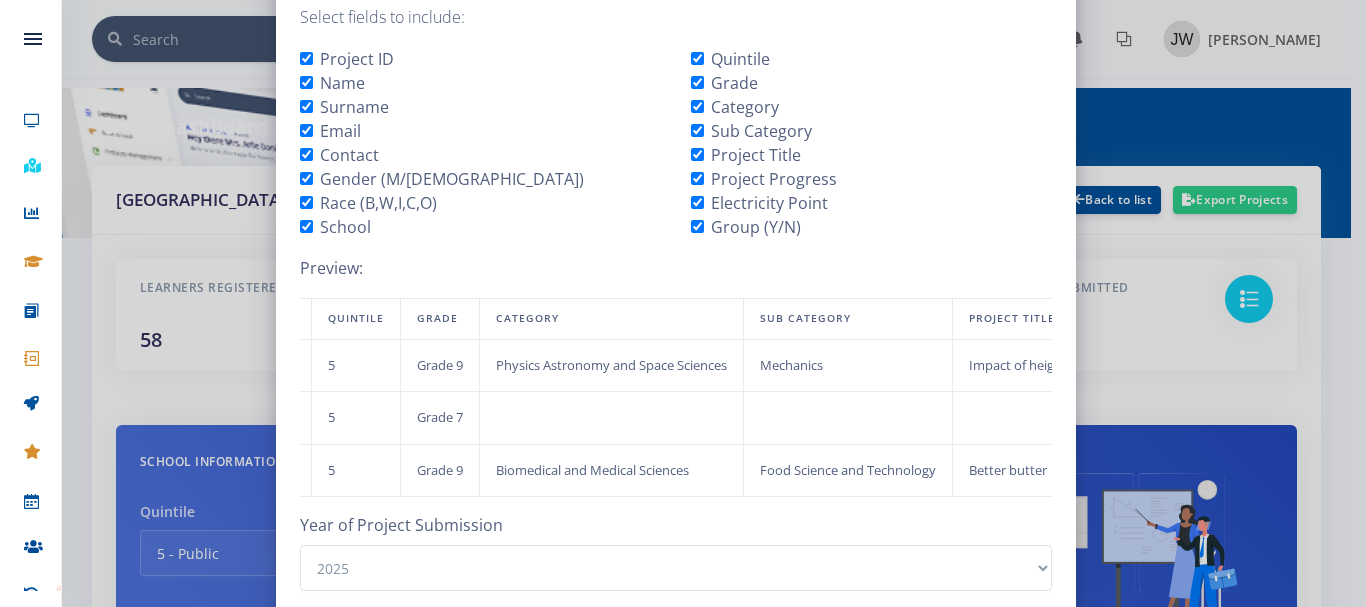 click on "Grade" at bounding box center (697, 82) 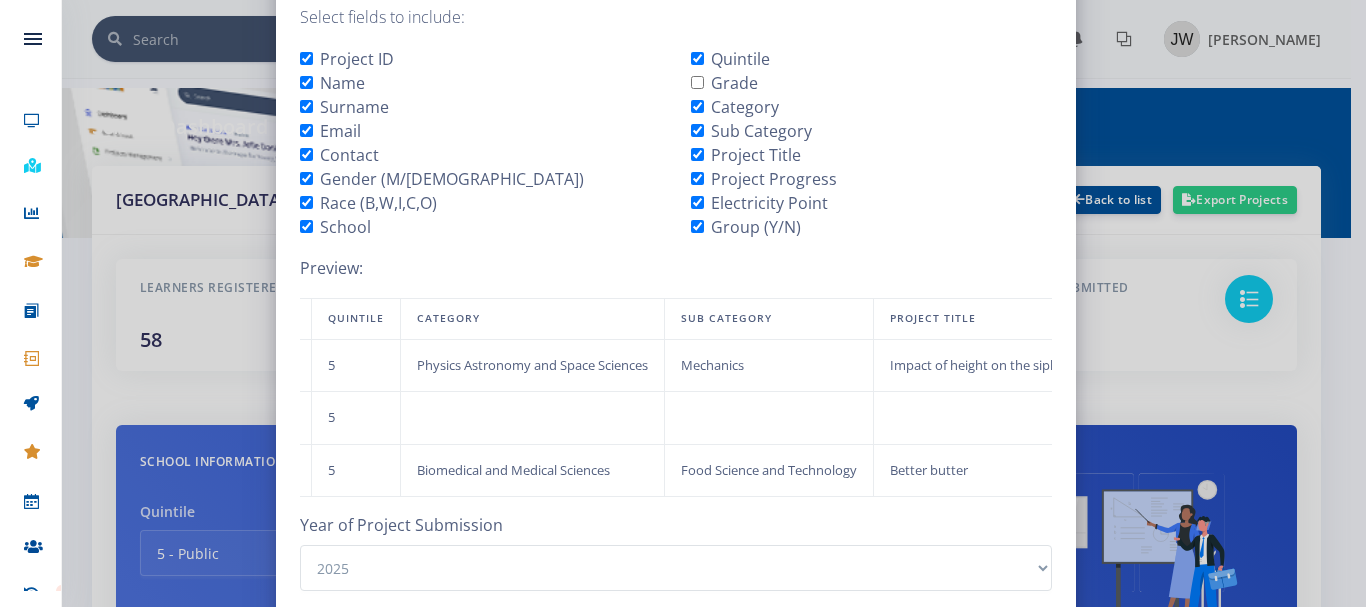 click on "Grade" at bounding box center (697, 82) 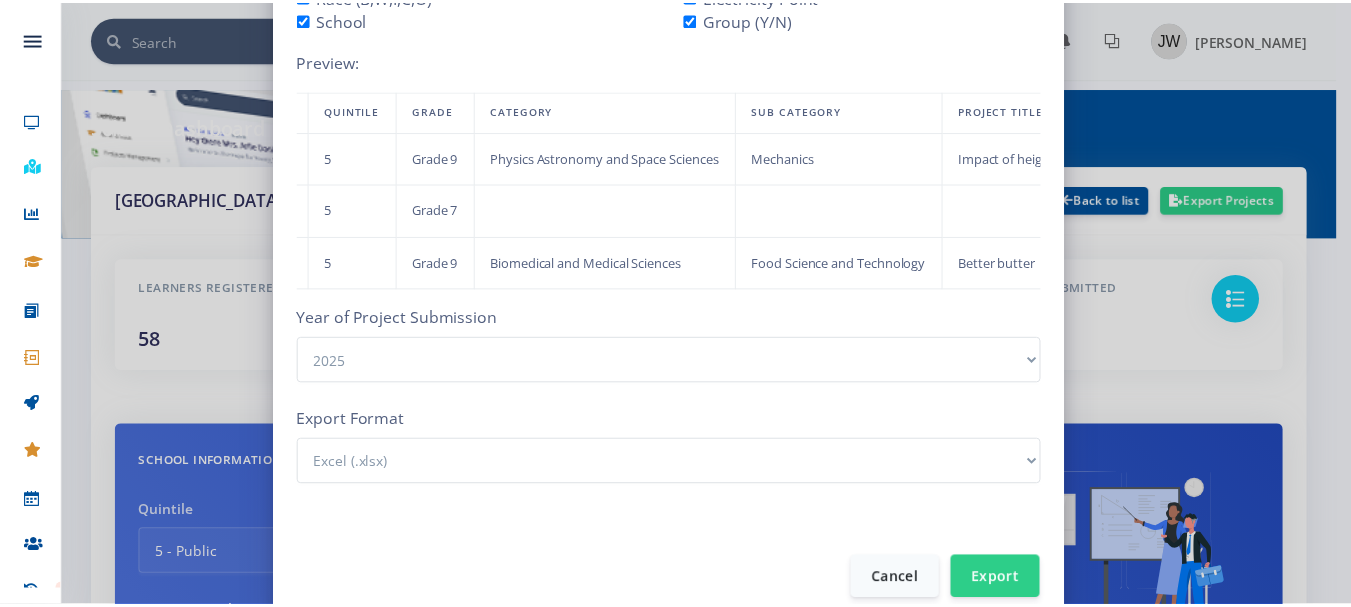 scroll, scrollTop: 376, scrollLeft: 0, axis: vertical 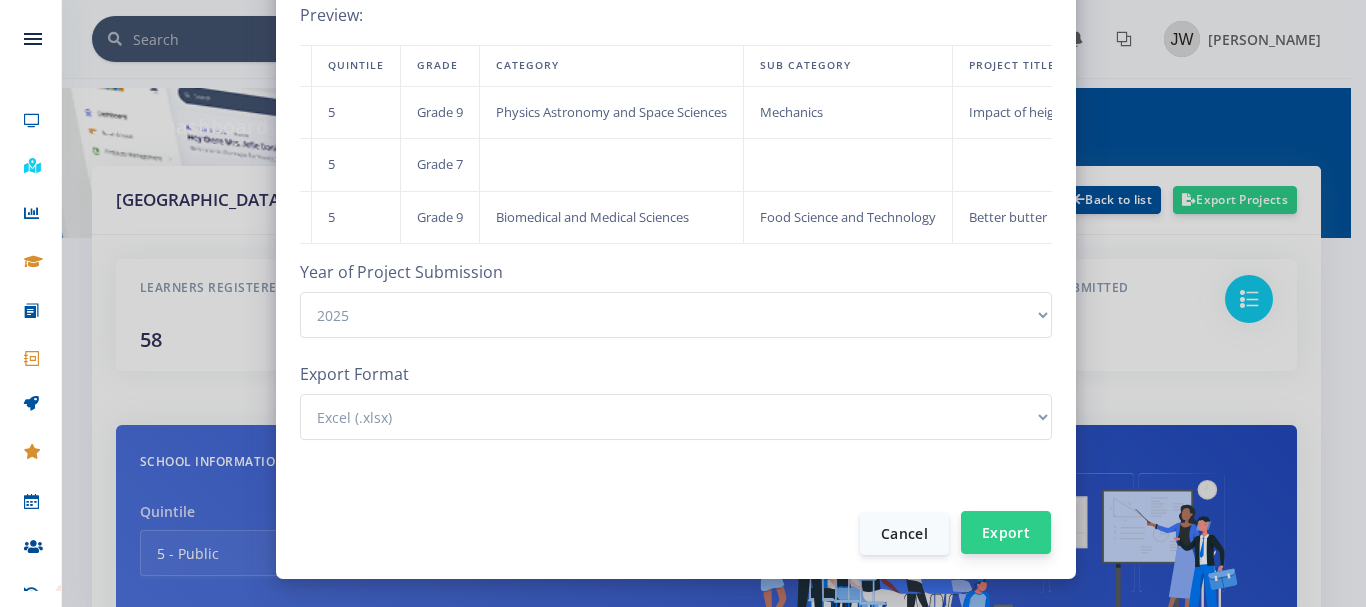 click on "Export" at bounding box center [1006, 532] 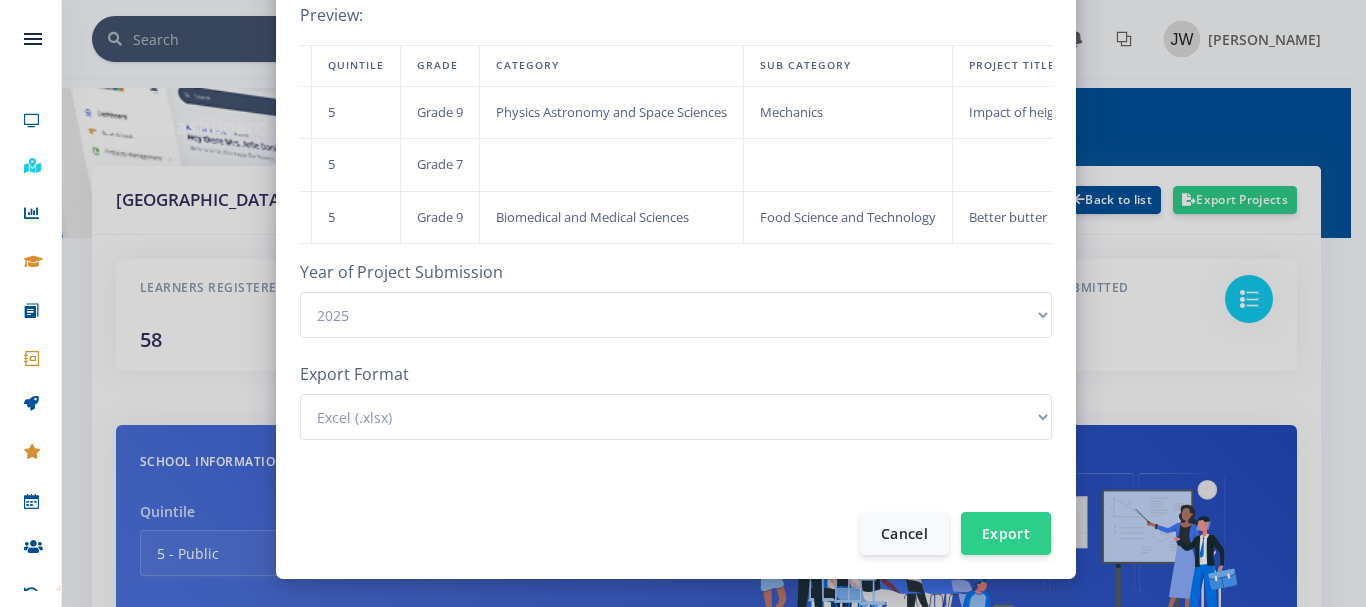 click on "Export Project Data
×
Select fields to include:
Project ID
Name
Surname
Email
Contact
Gender (M/F)
Race (B,W,I,C,O)
School
Grade" at bounding box center [683, 303] 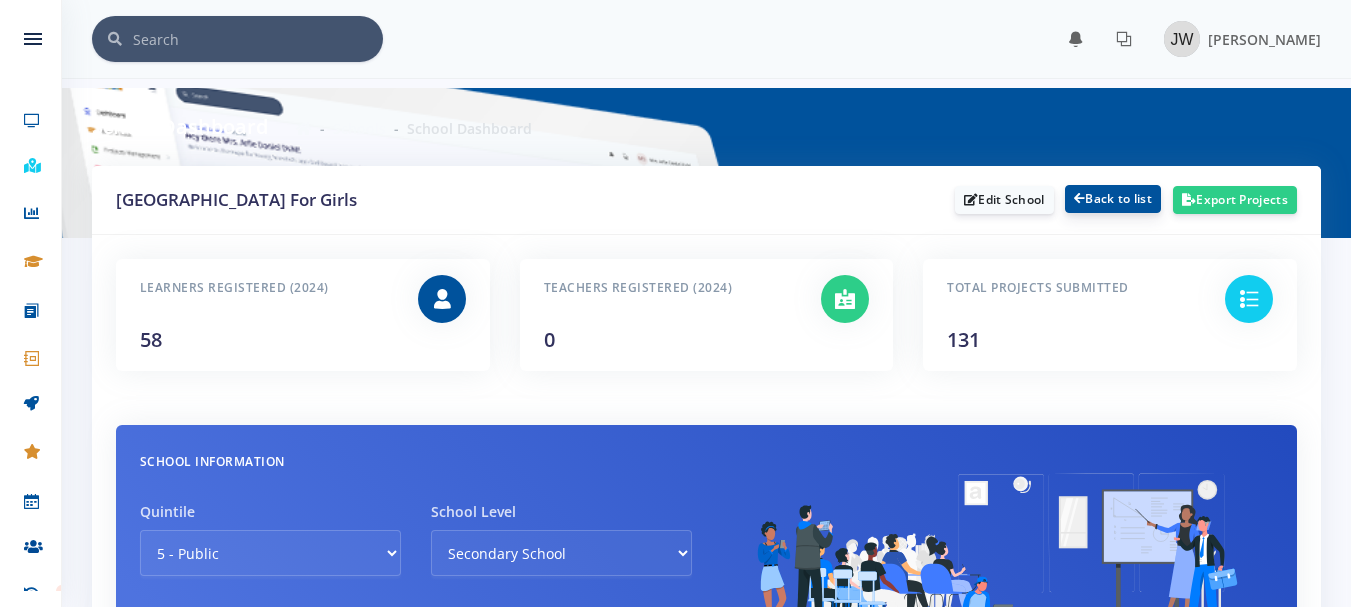 click on "Back to list" at bounding box center [1113, 199] 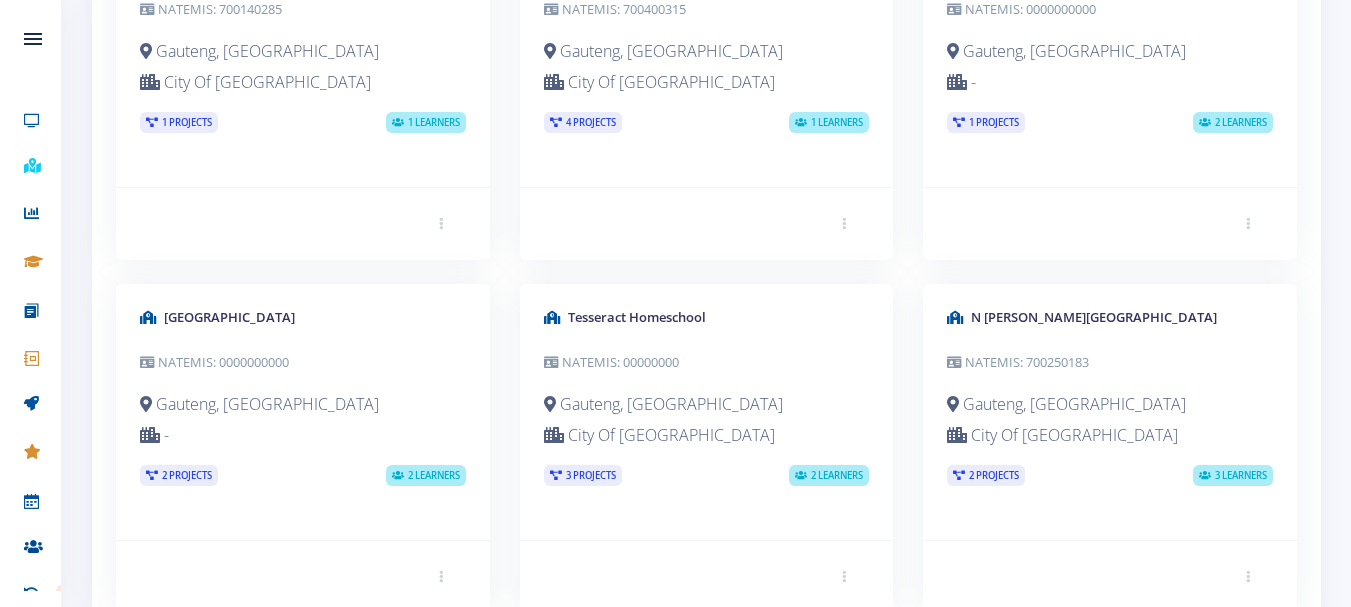 scroll, scrollTop: 484, scrollLeft: 0, axis: vertical 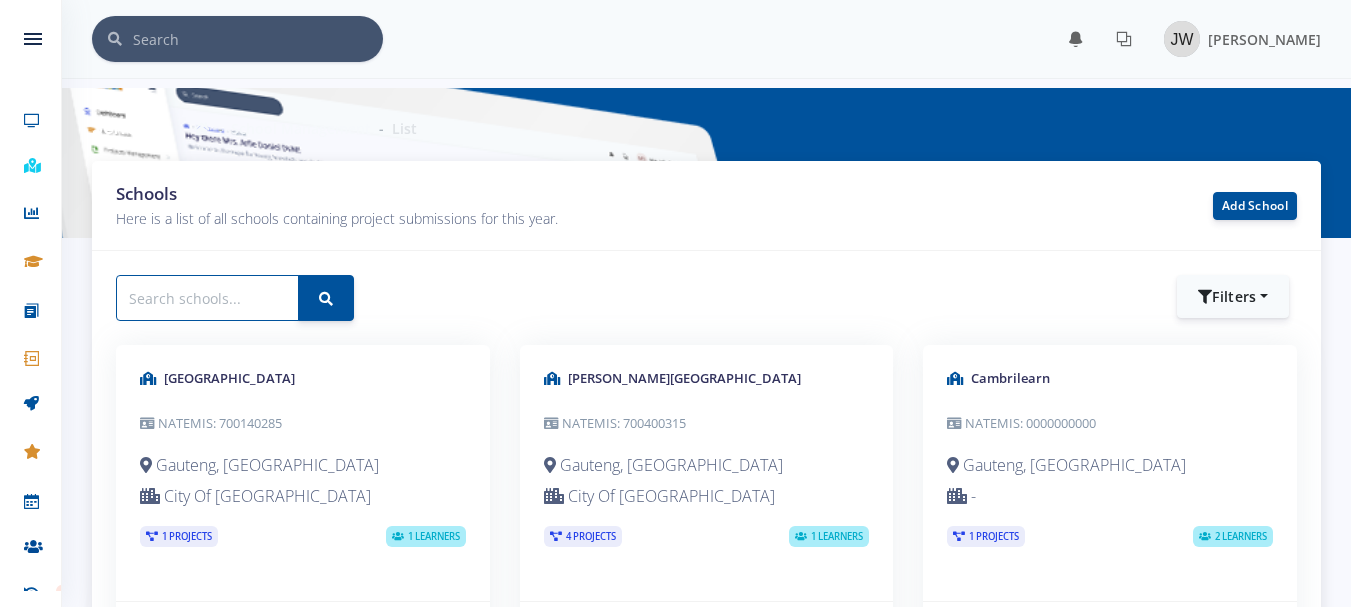 click at bounding box center (207, 298) 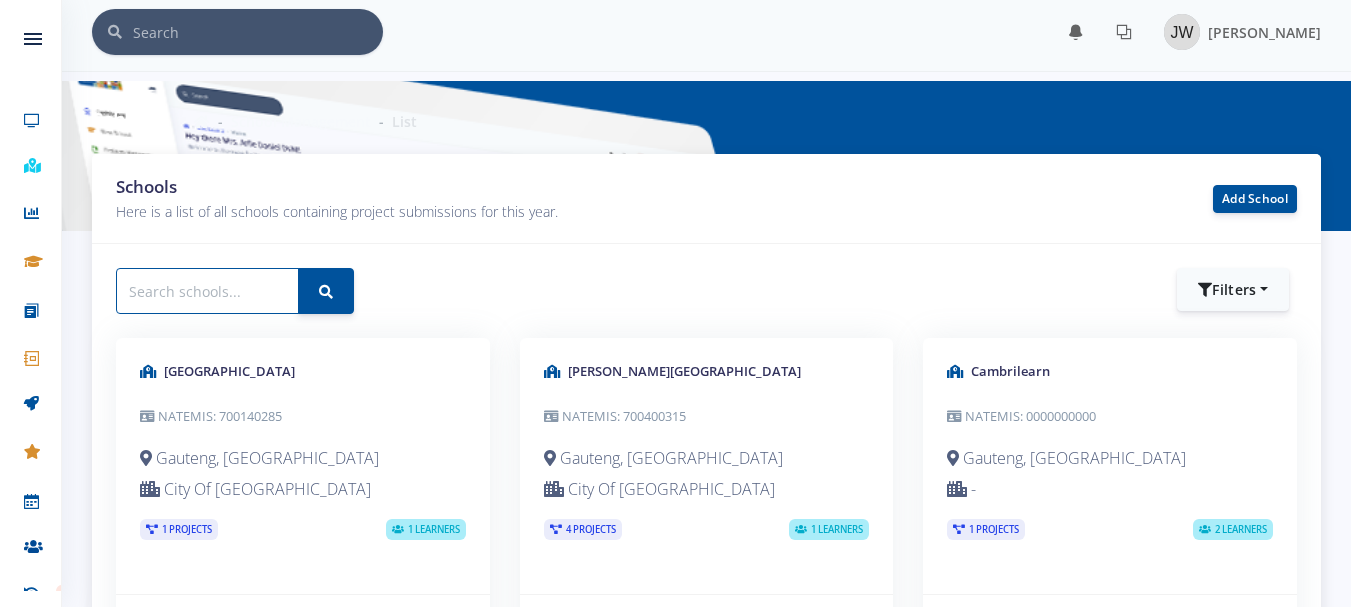 scroll, scrollTop: 0, scrollLeft: 0, axis: both 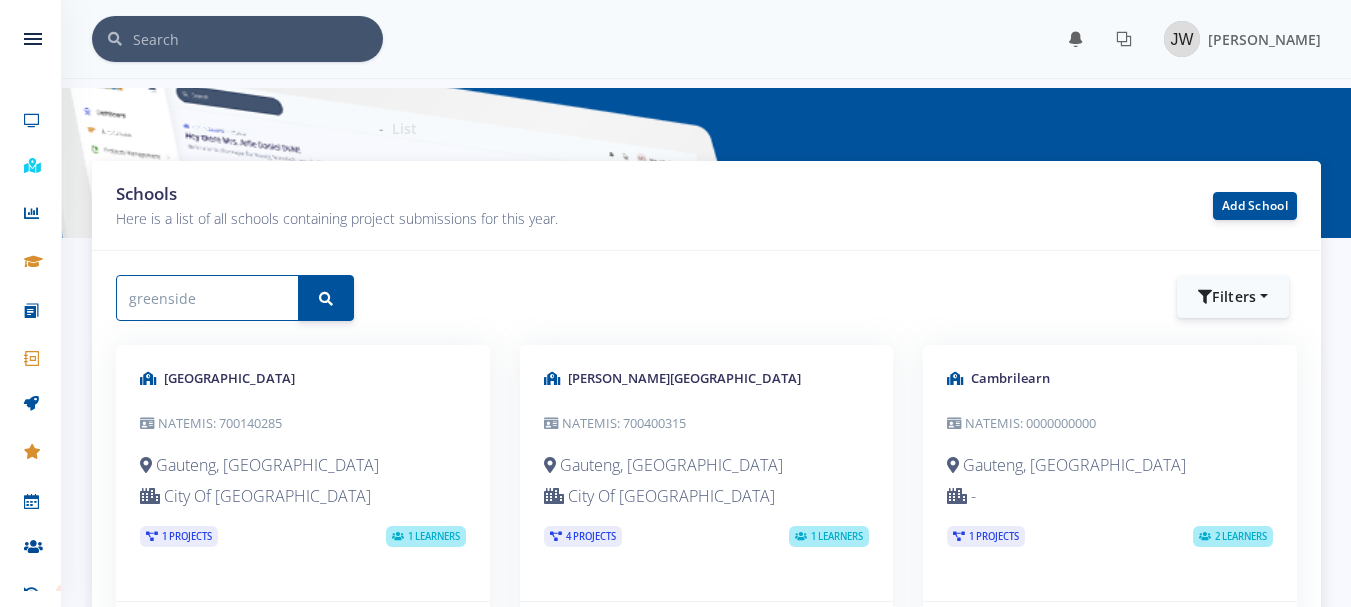 type on "greenside" 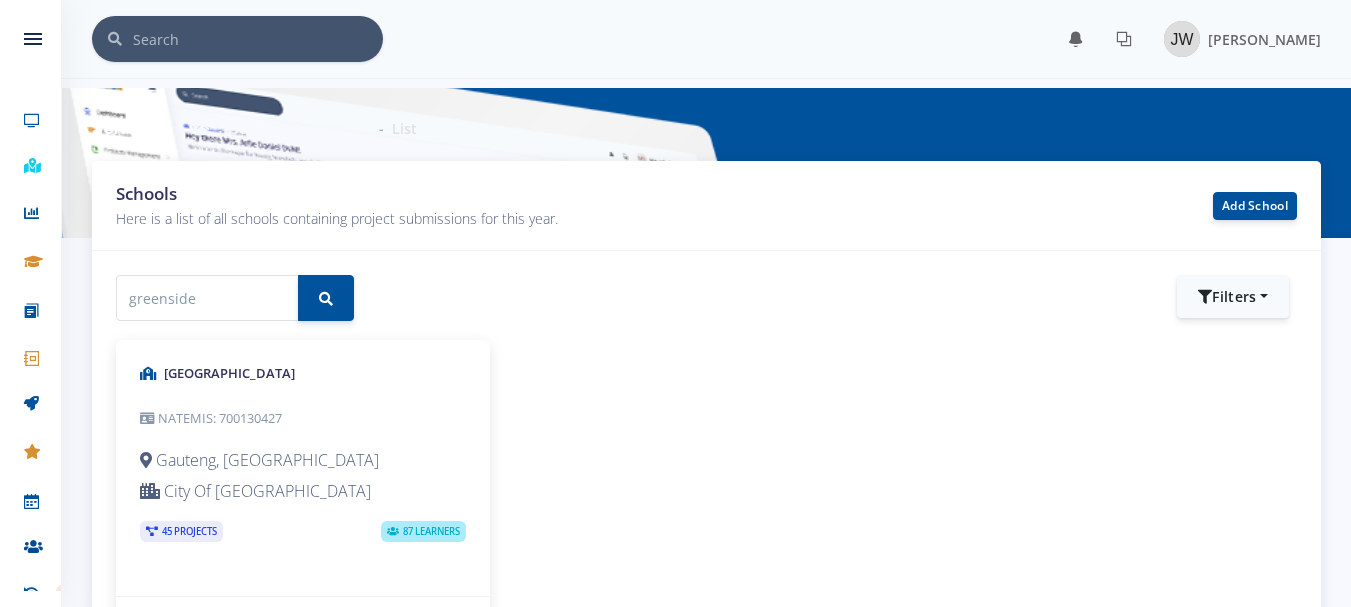 scroll, scrollTop: 107, scrollLeft: 0, axis: vertical 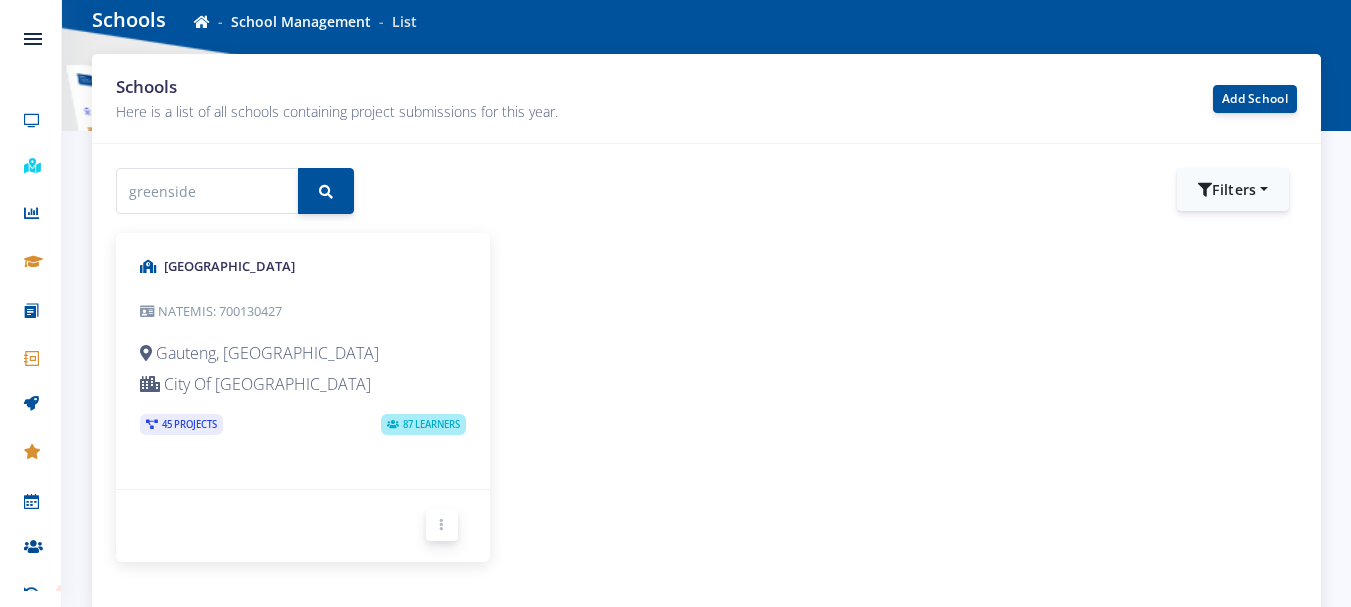 click at bounding box center (442, 525) 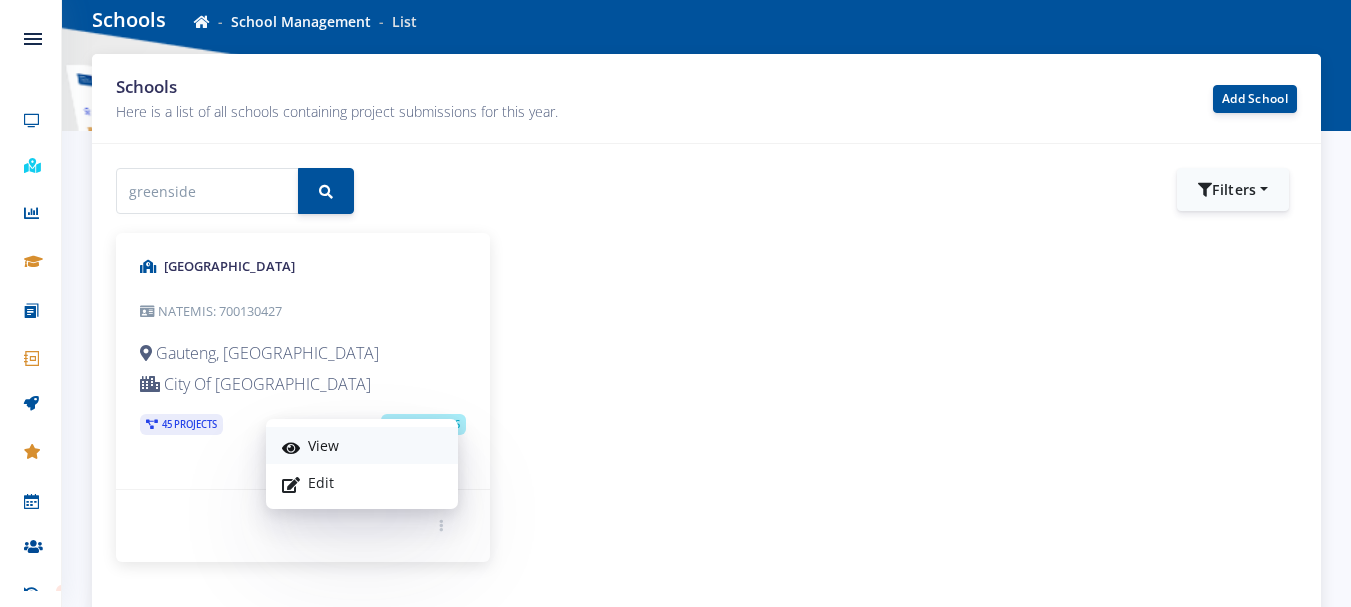 click on "View" at bounding box center (362, 445) 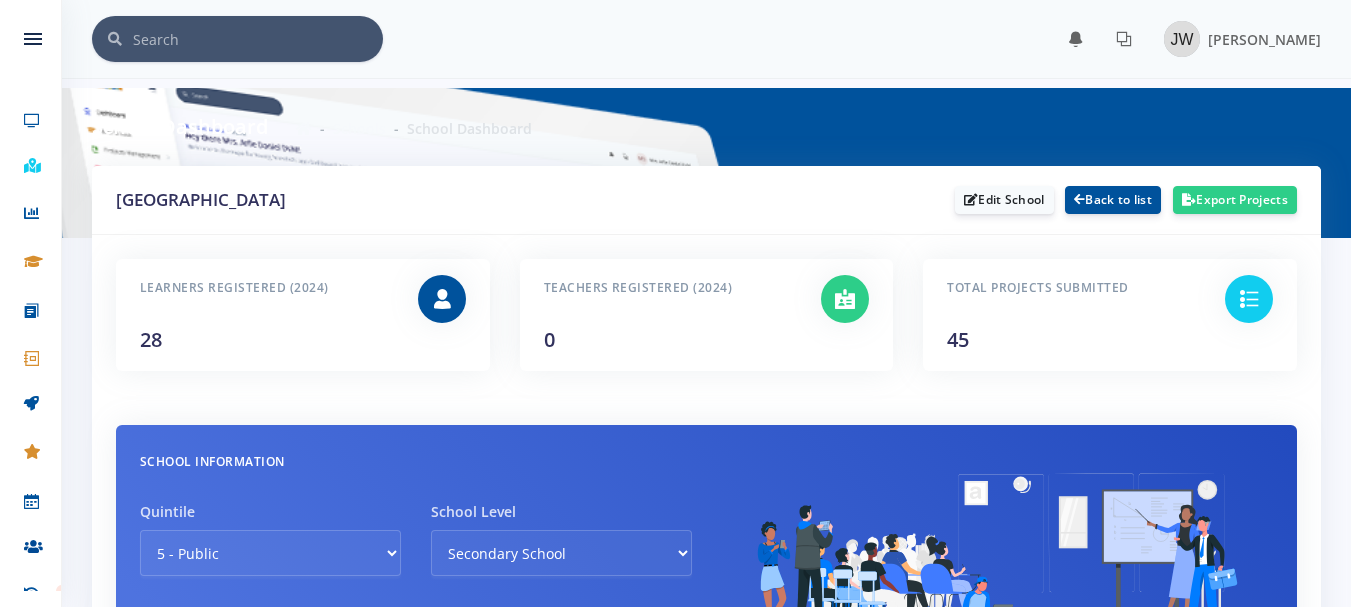scroll, scrollTop: 0, scrollLeft: 0, axis: both 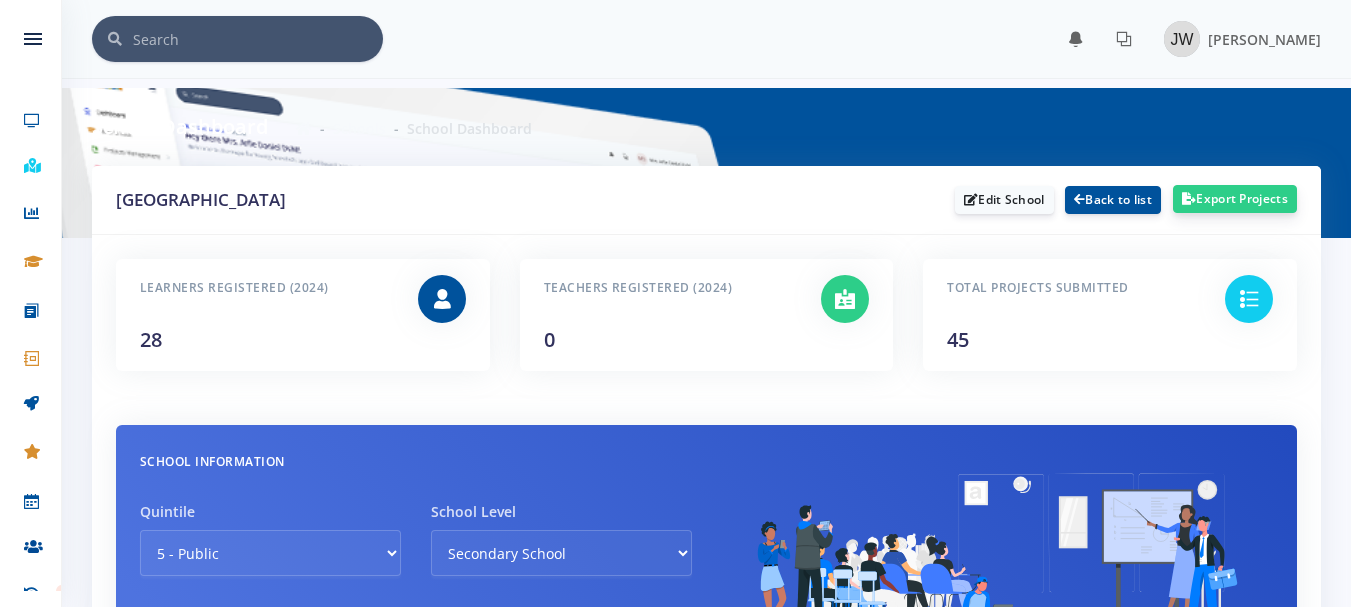 click on "Export Projects" at bounding box center [1235, 199] 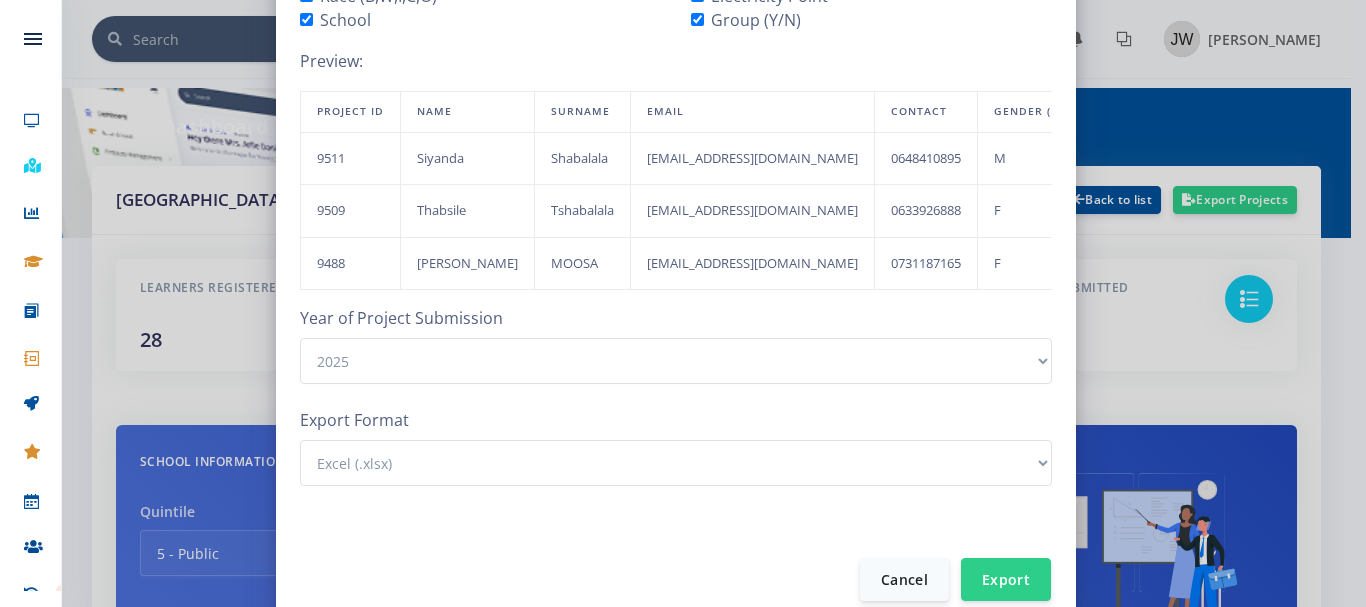 scroll, scrollTop: 316, scrollLeft: 0, axis: vertical 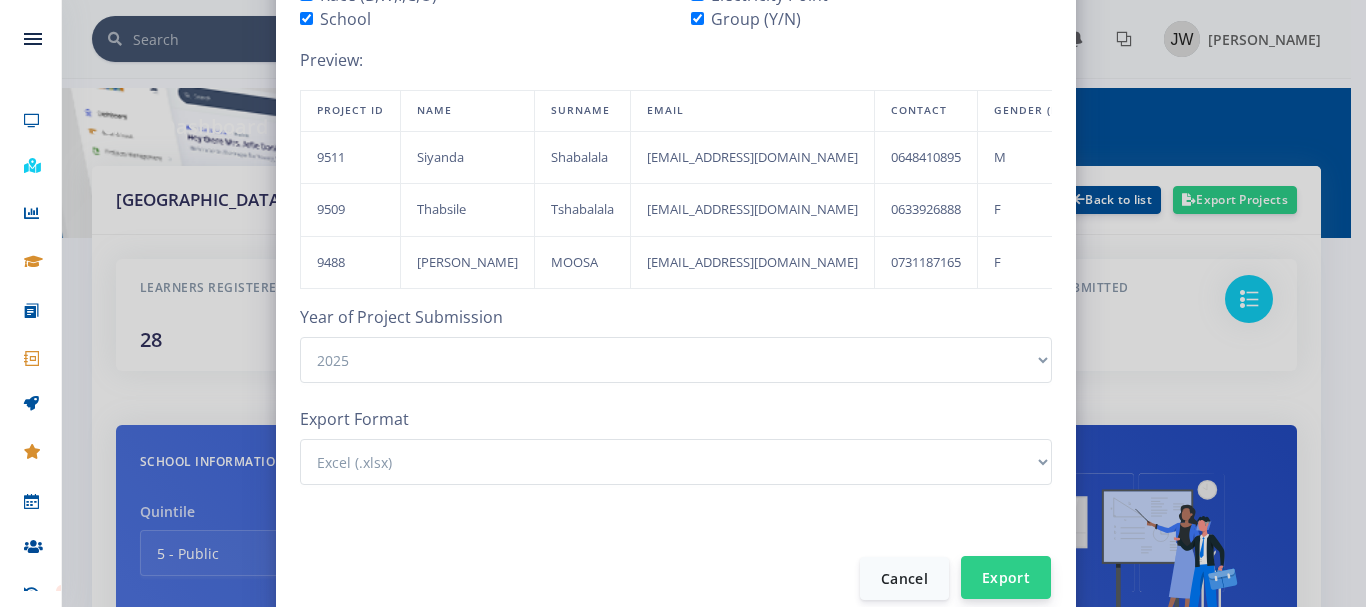click on "Export" at bounding box center (1006, 577) 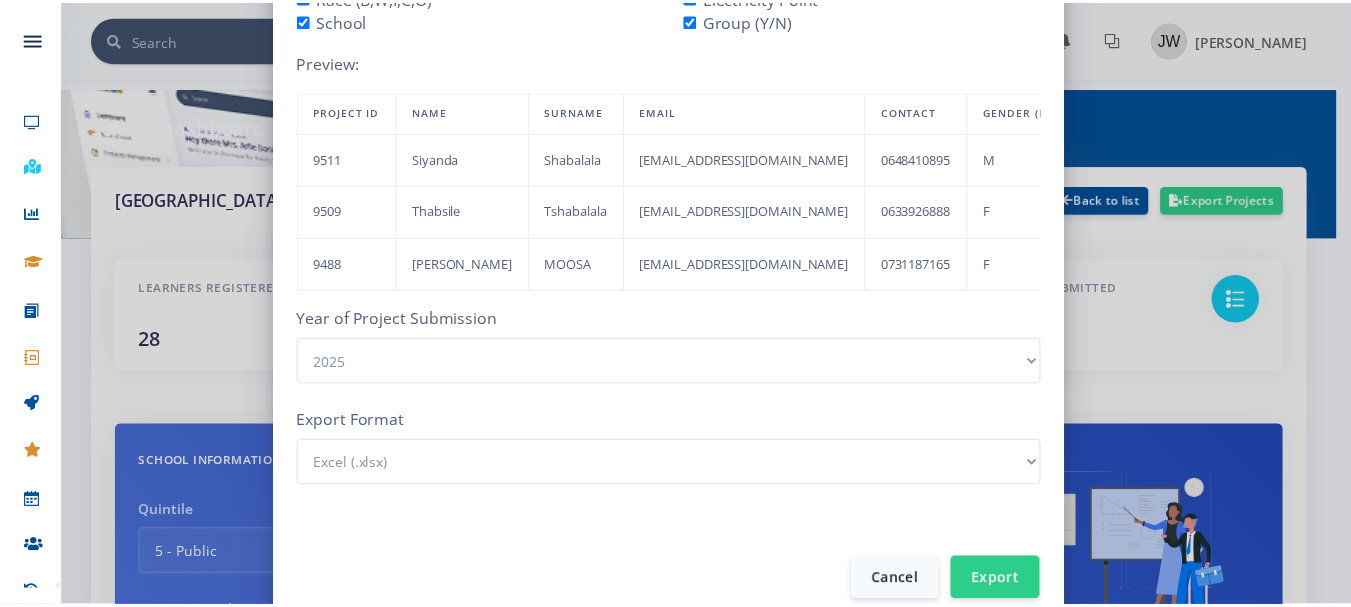 scroll, scrollTop: 313, scrollLeft: 0, axis: vertical 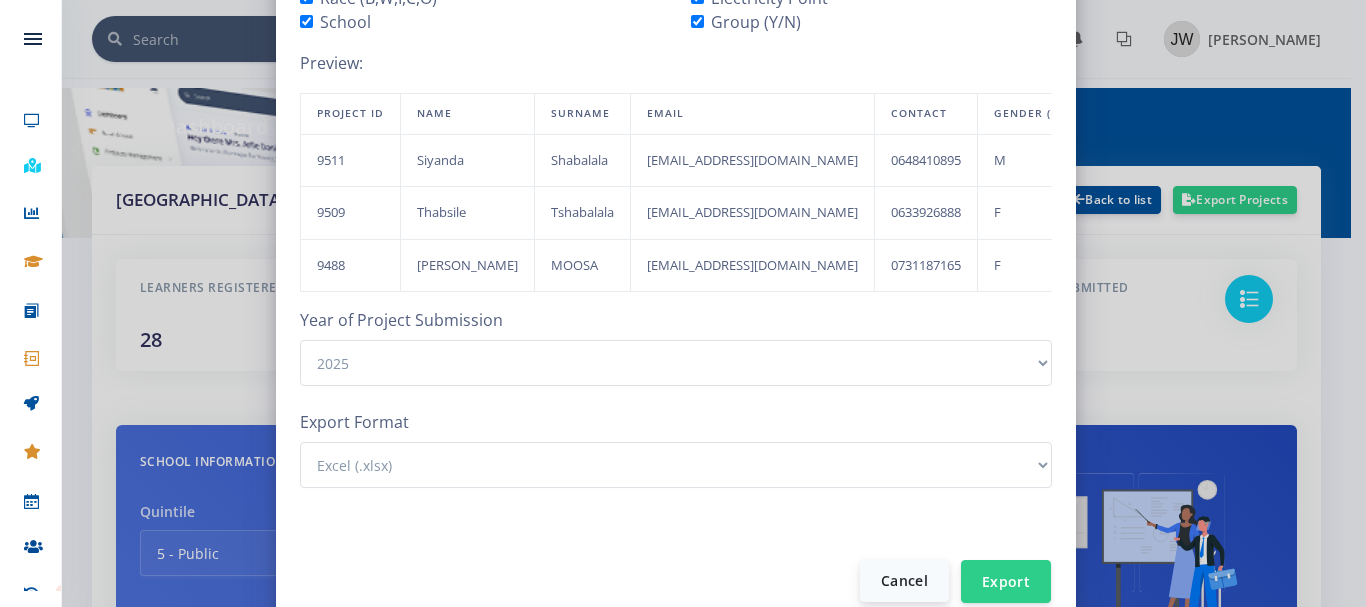 click on "Cancel" at bounding box center [904, 580] 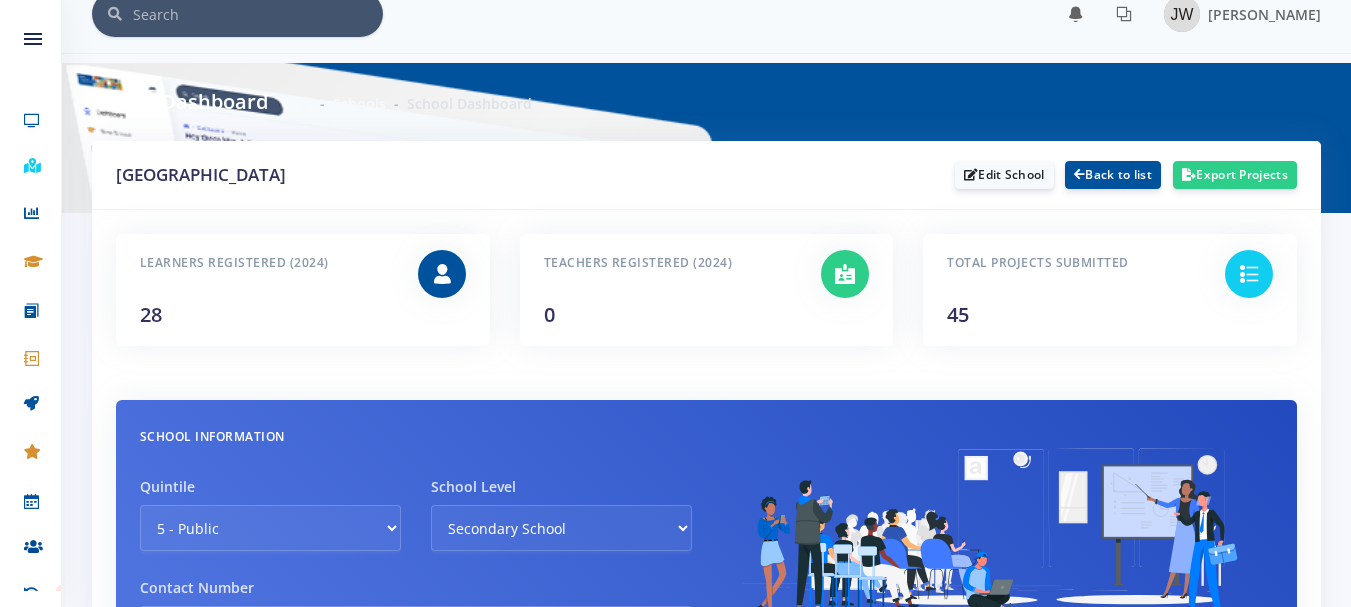 scroll, scrollTop: 0, scrollLeft: 0, axis: both 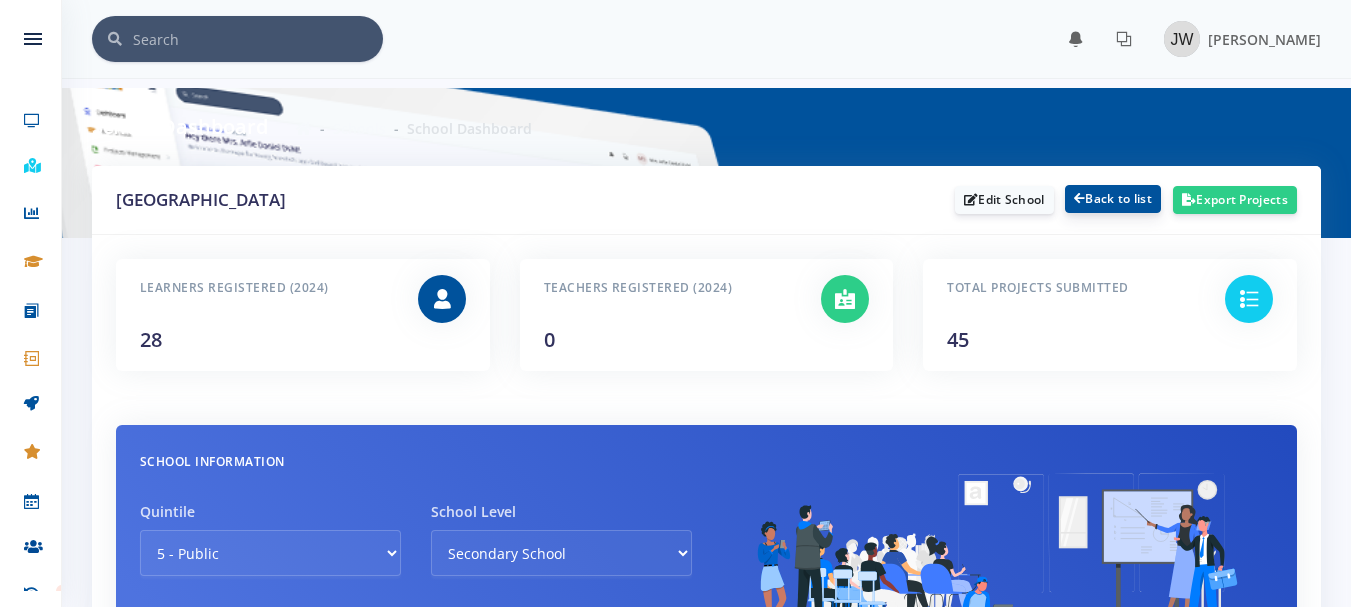click on "Back to list" at bounding box center [1113, 199] 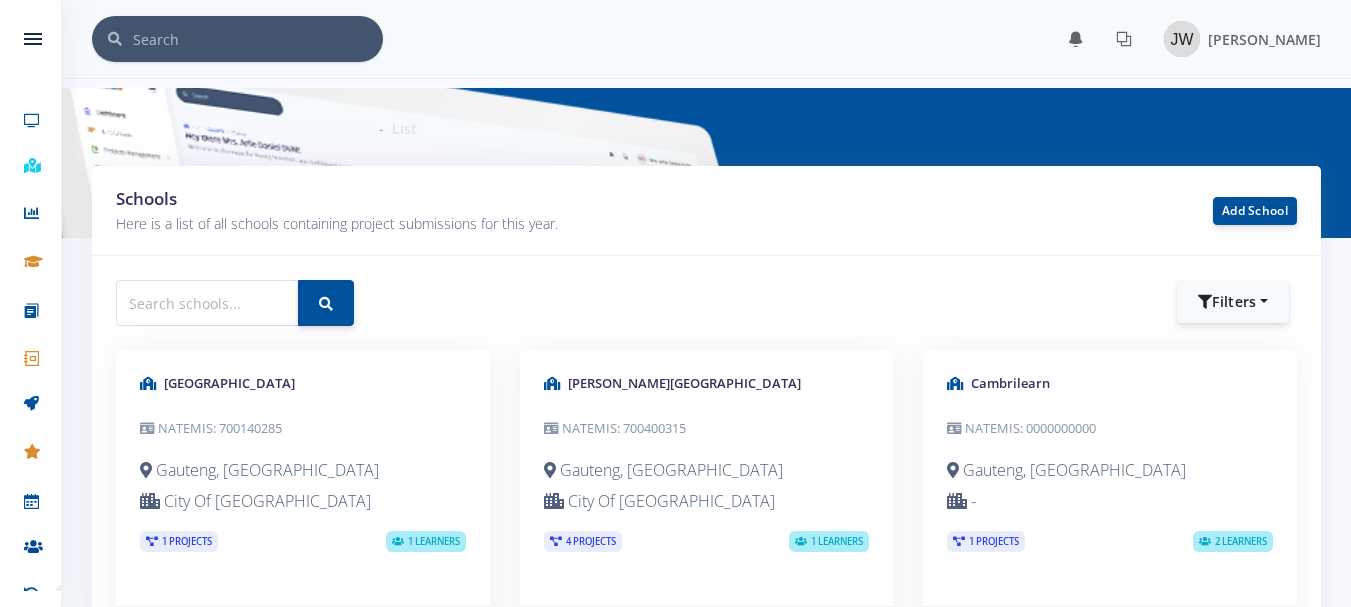 scroll, scrollTop: 0, scrollLeft: 0, axis: both 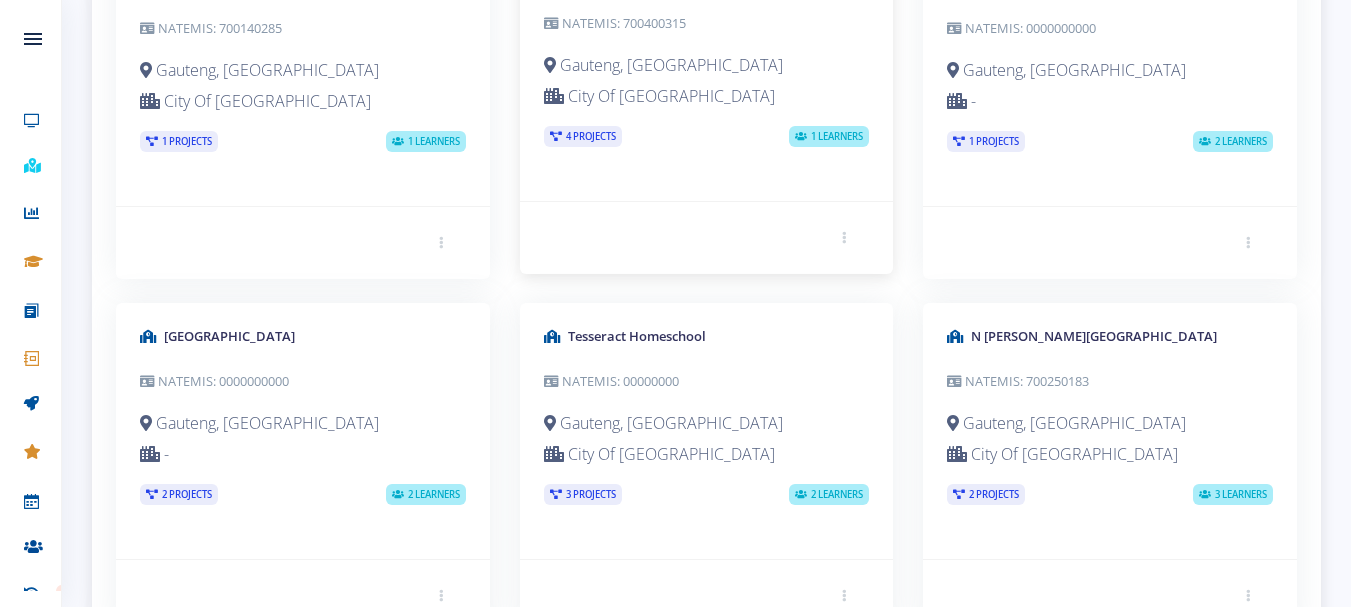 drag, startPoint x: 834, startPoint y: 361, endPoint x: 850, endPoint y: 246, distance: 116.10771 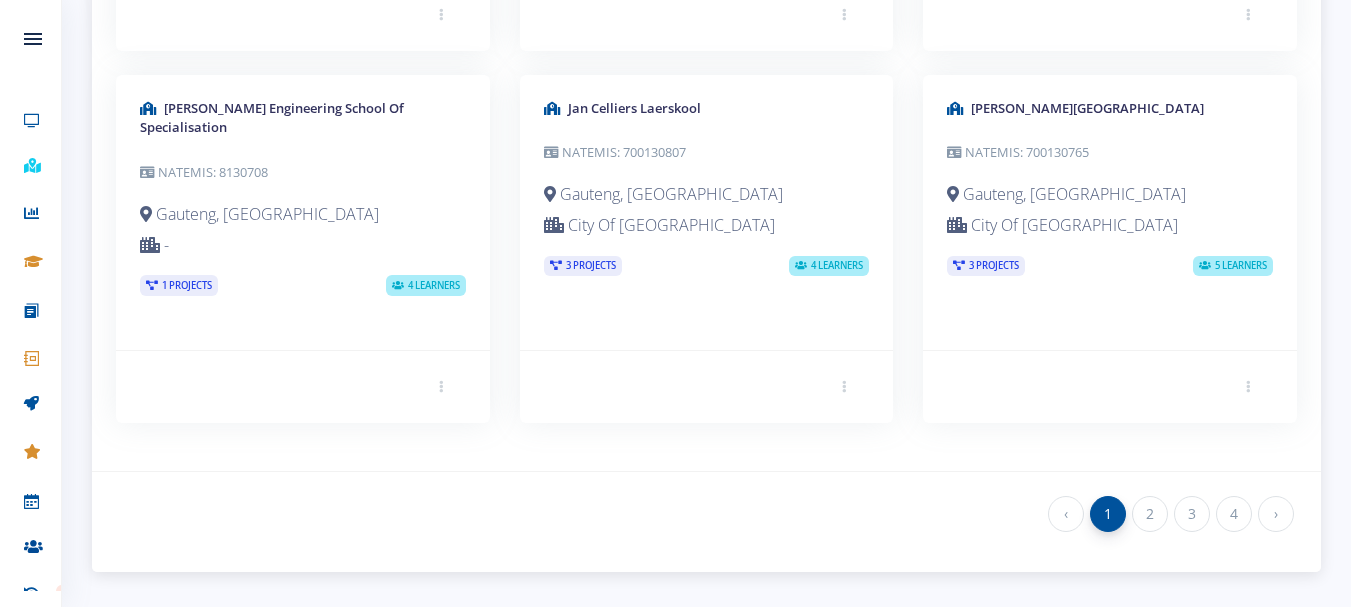 scroll, scrollTop: 1409, scrollLeft: 0, axis: vertical 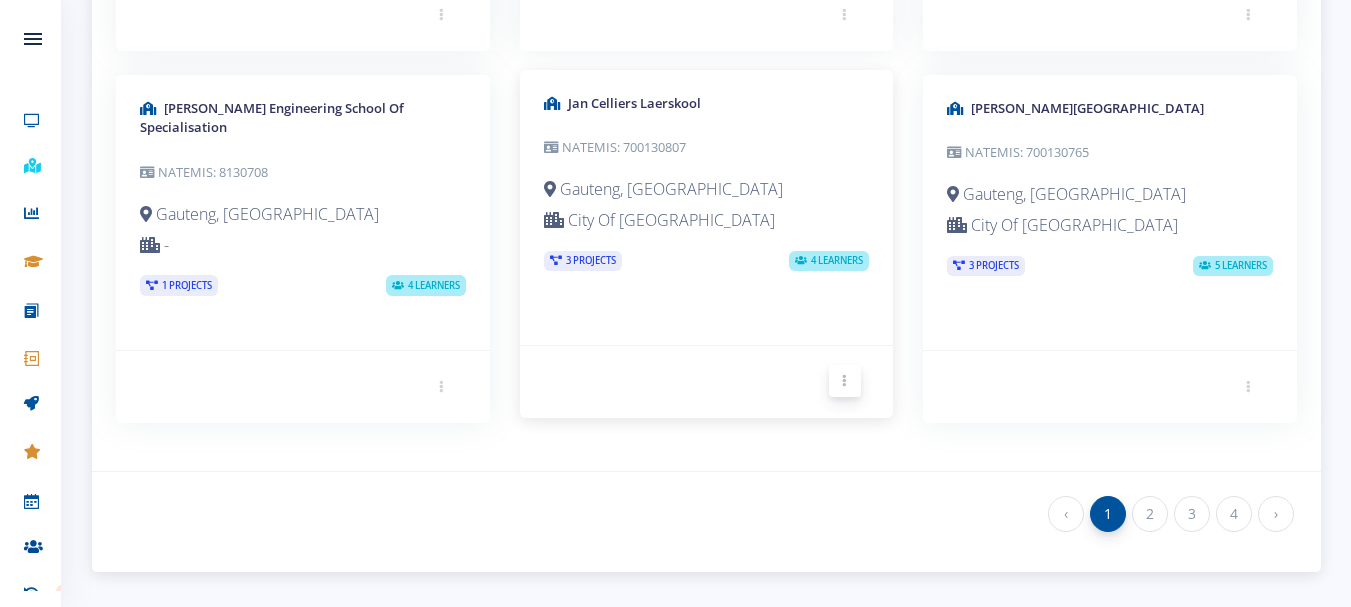 click at bounding box center [845, 381] 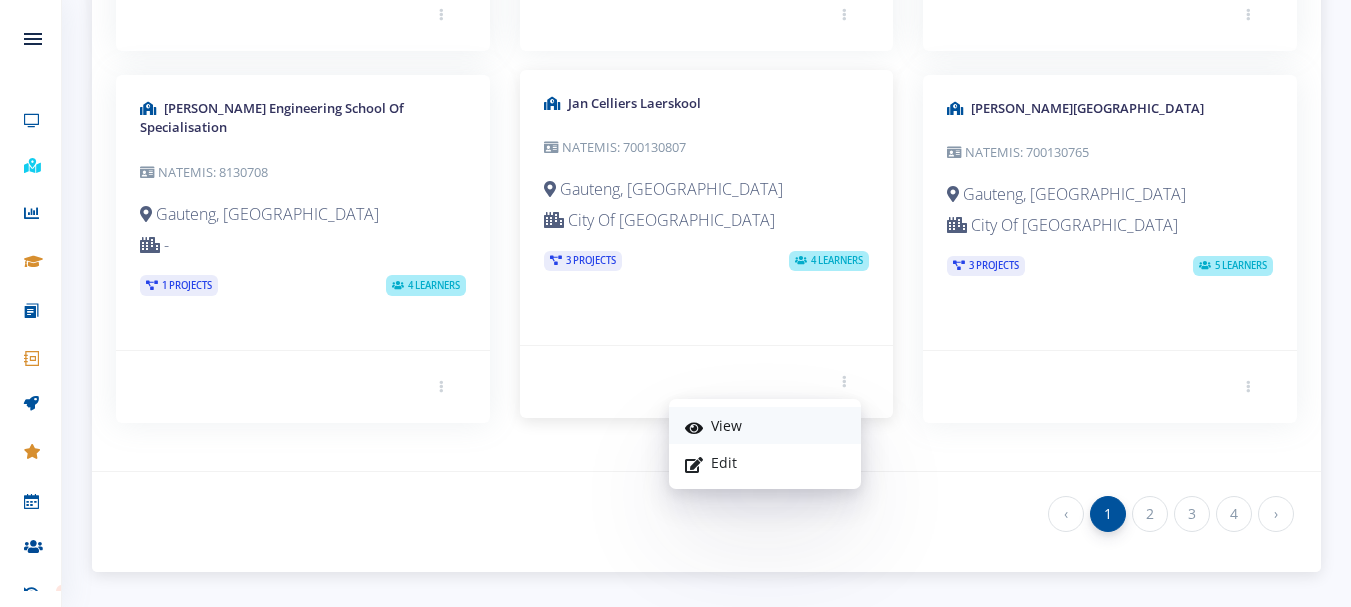 click on "View" at bounding box center [765, 425] 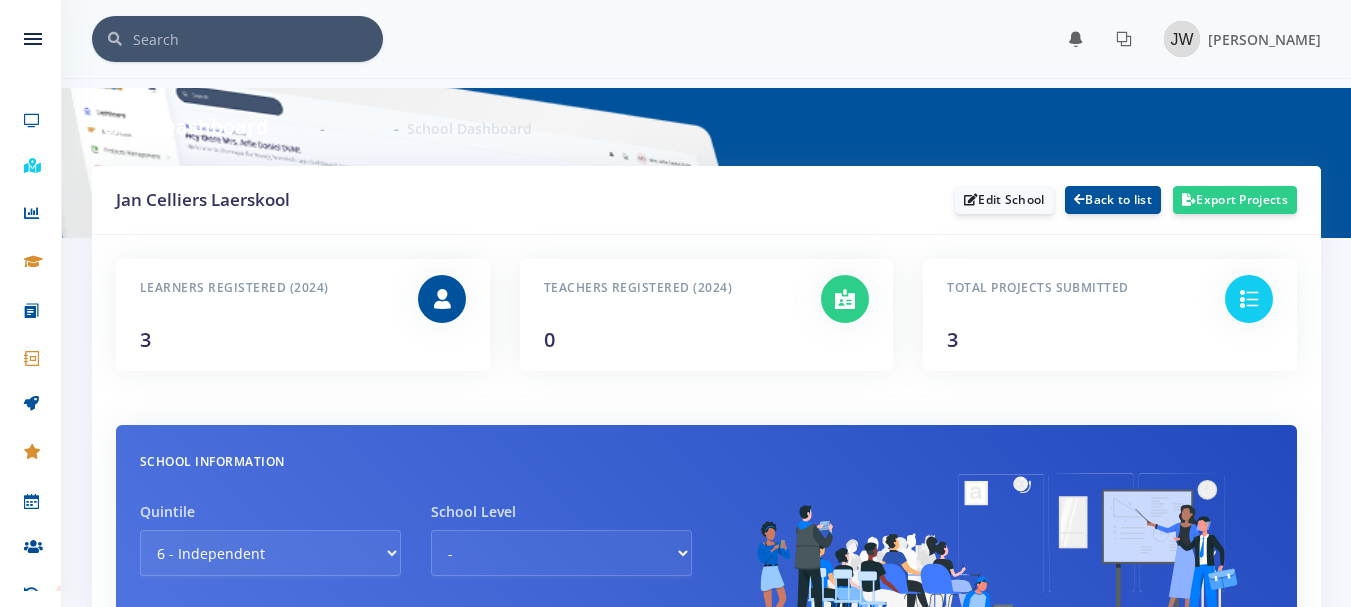 scroll, scrollTop: 40, scrollLeft: 0, axis: vertical 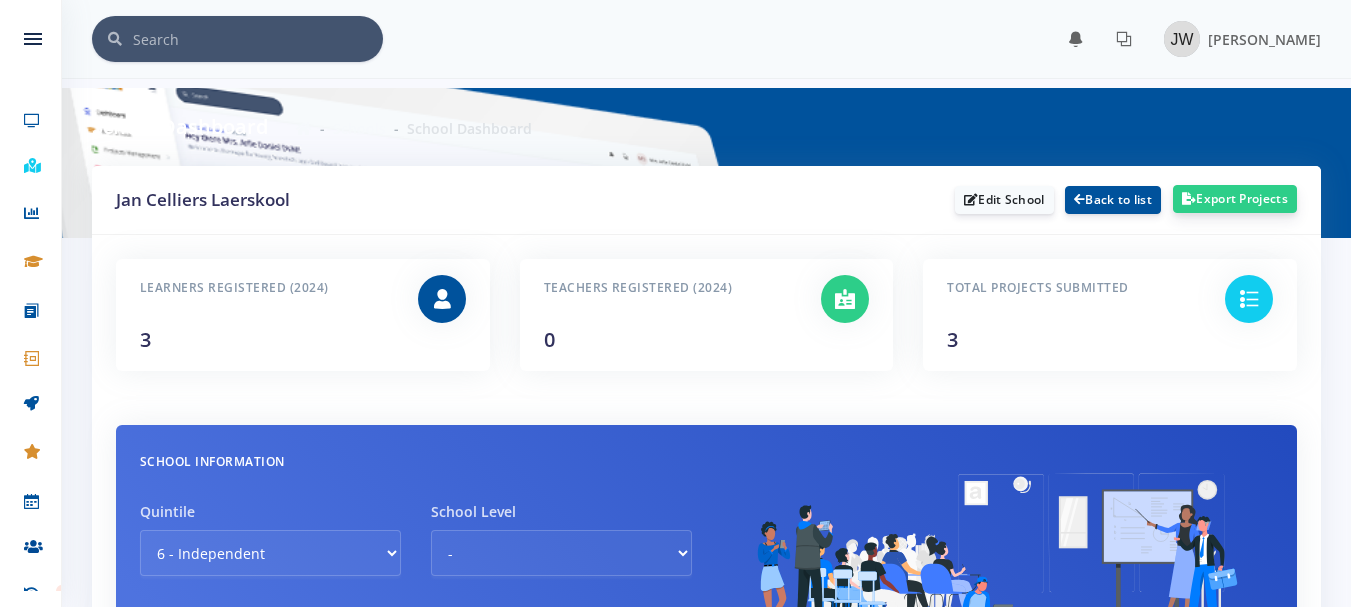 click on "Export Projects" at bounding box center (1235, 199) 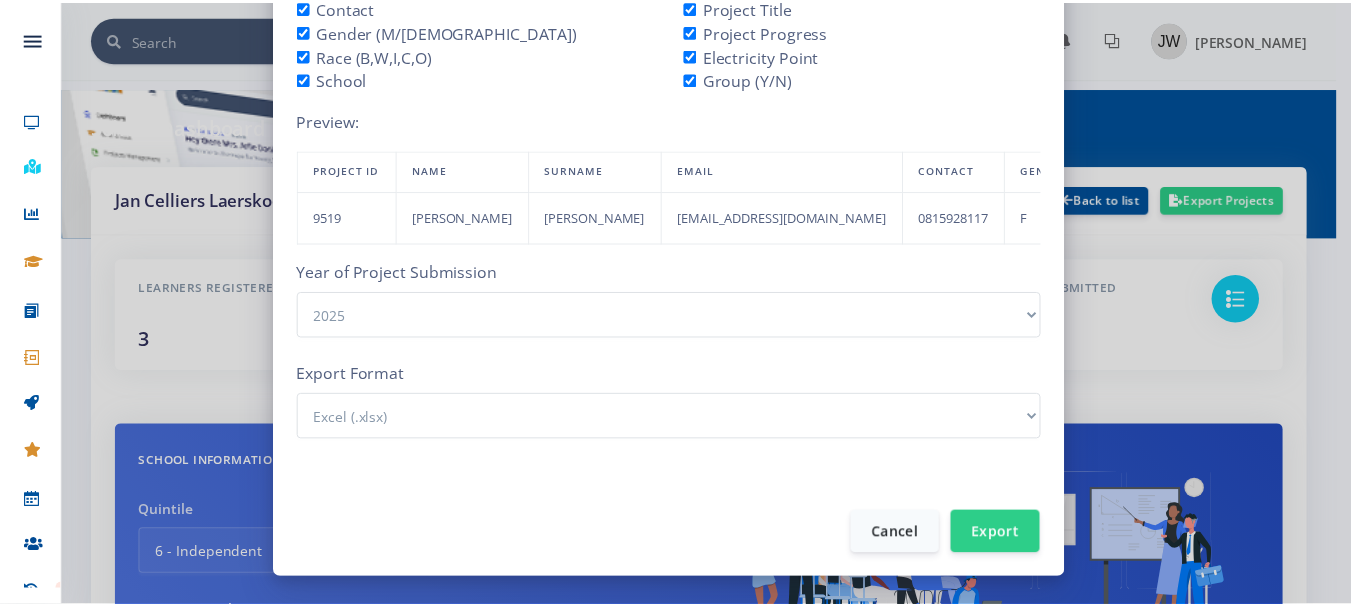 scroll, scrollTop: 271, scrollLeft: 0, axis: vertical 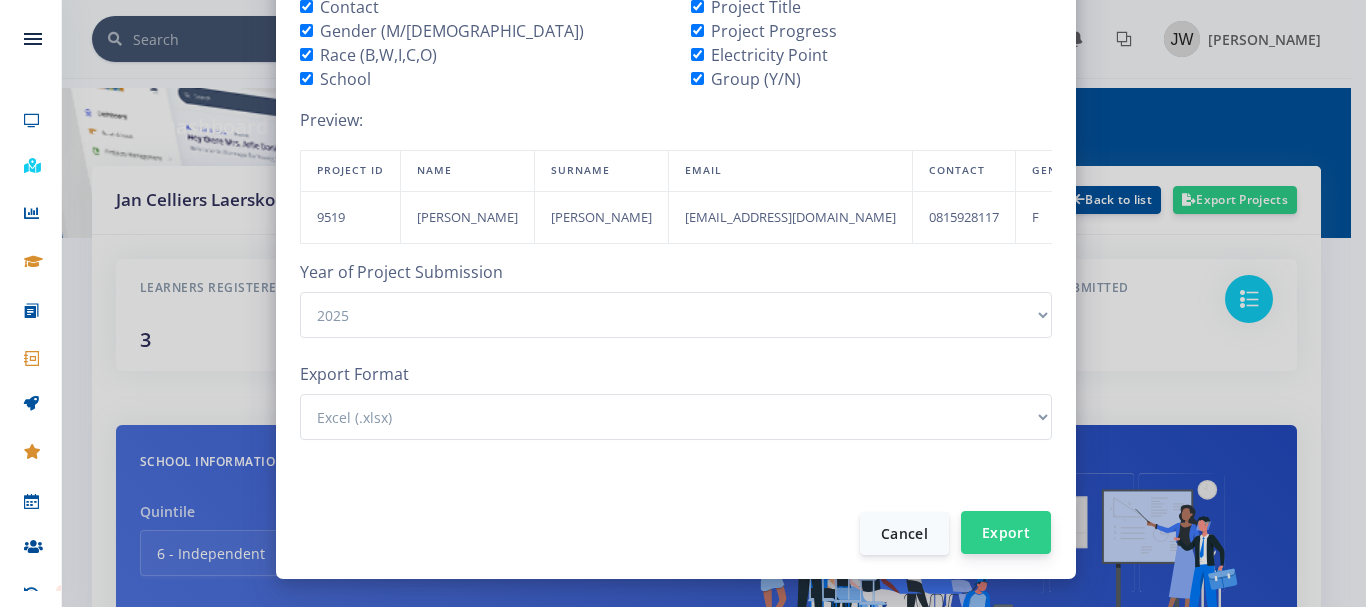 click on "Export" at bounding box center [1006, 532] 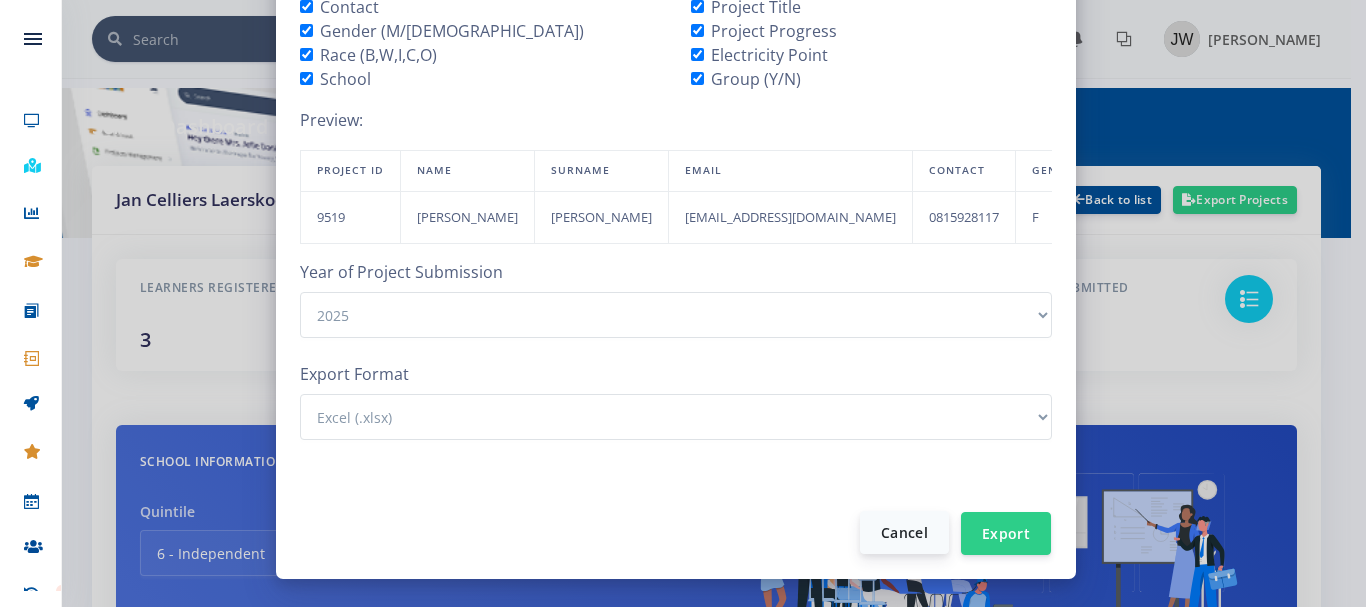 click on "Cancel" at bounding box center (904, 532) 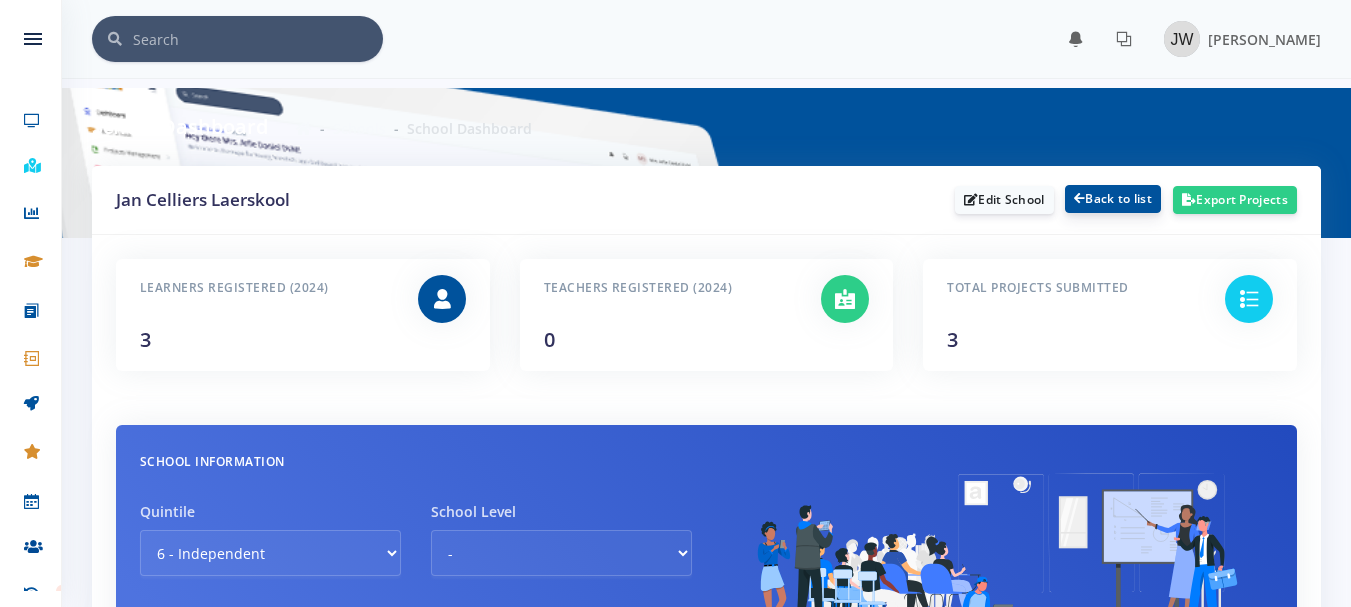 click on "Back to list" at bounding box center [1113, 199] 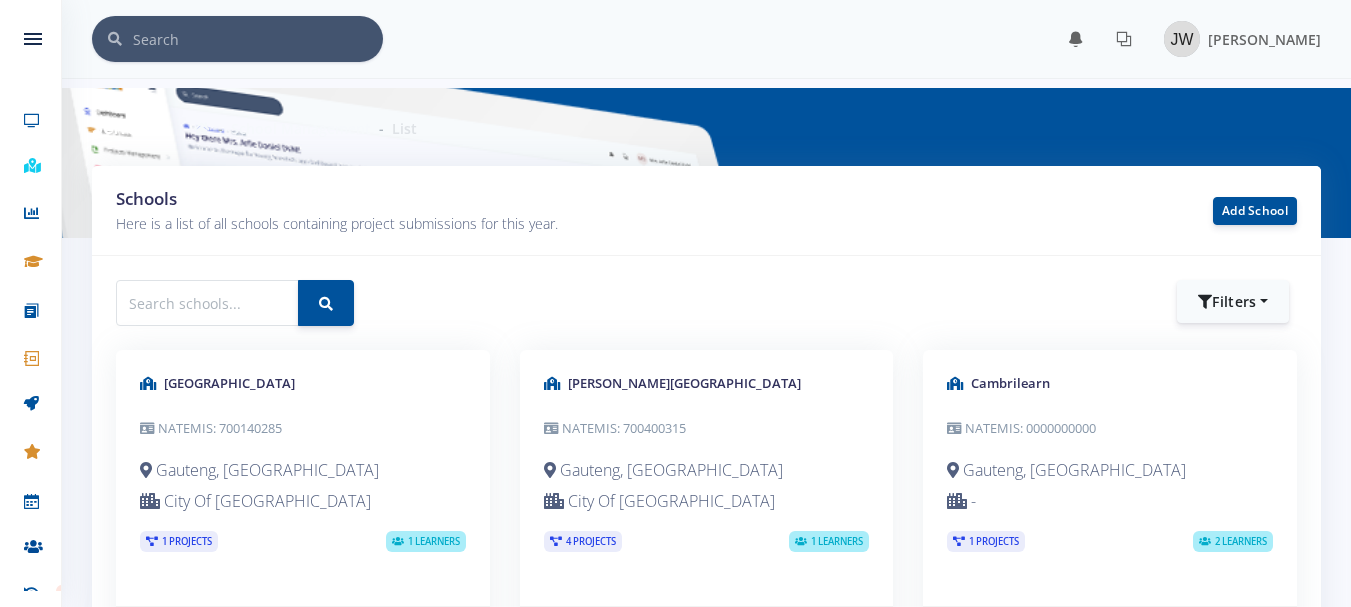 scroll, scrollTop: 0, scrollLeft: 0, axis: both 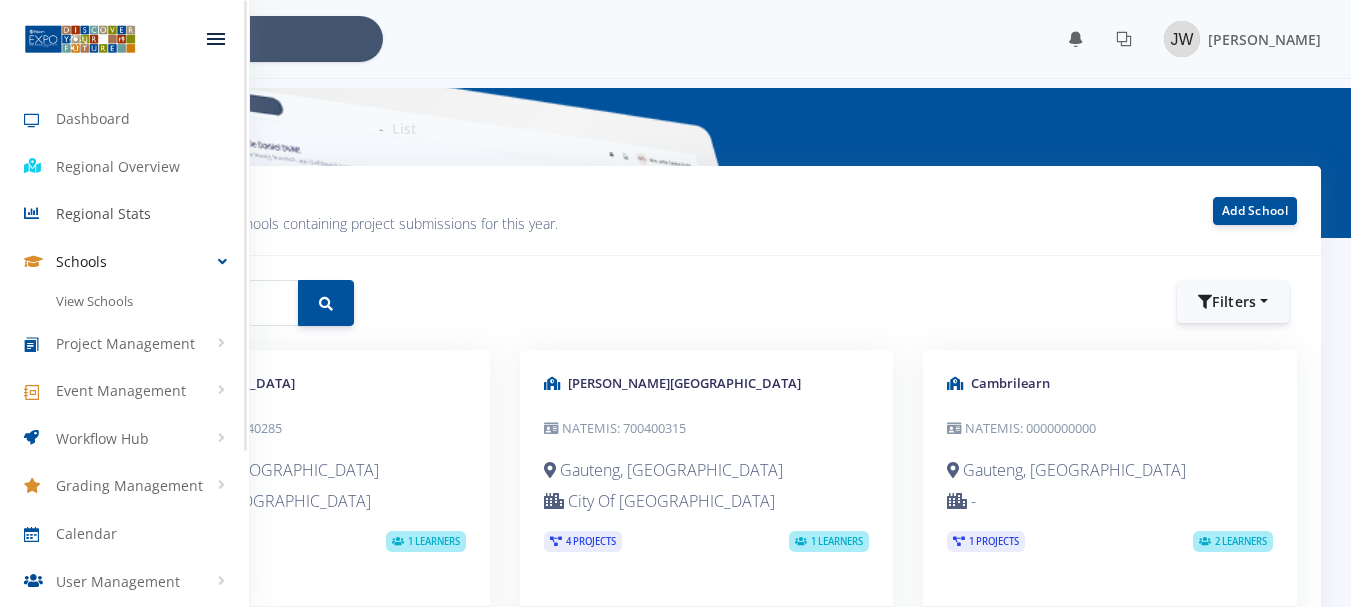 click on "Regional Stats" at bounding box center [103, 213] 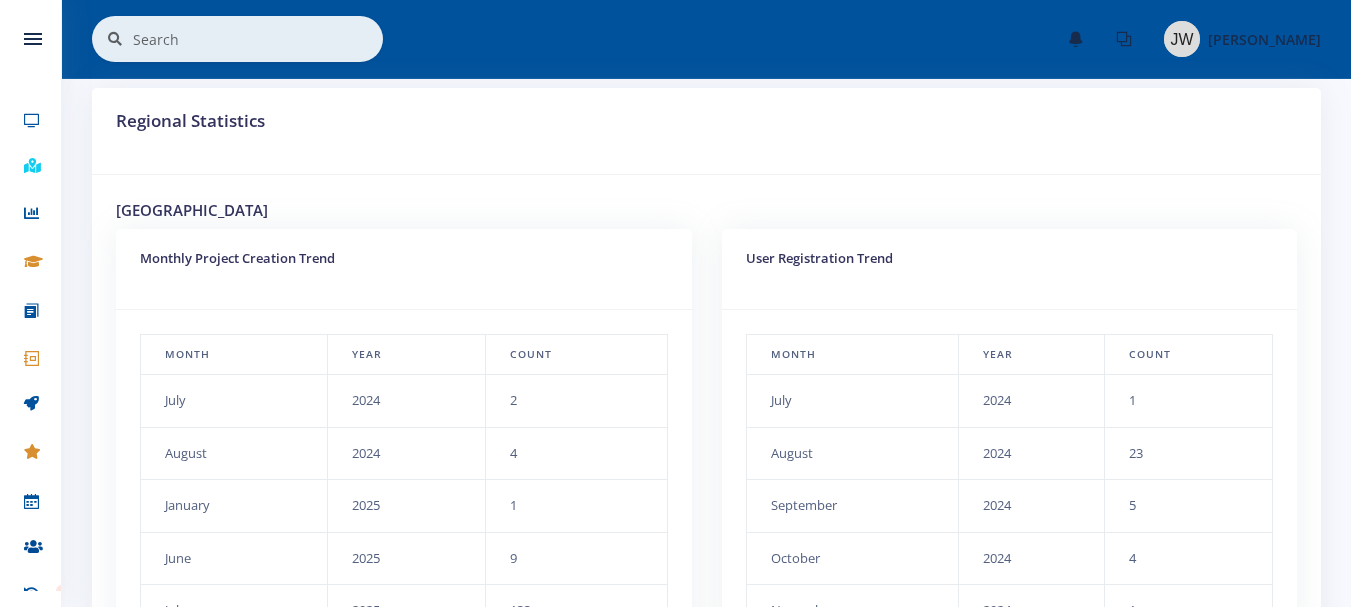 scroll, scrollTop: 26, scrollLeft: 0, axis: vertical 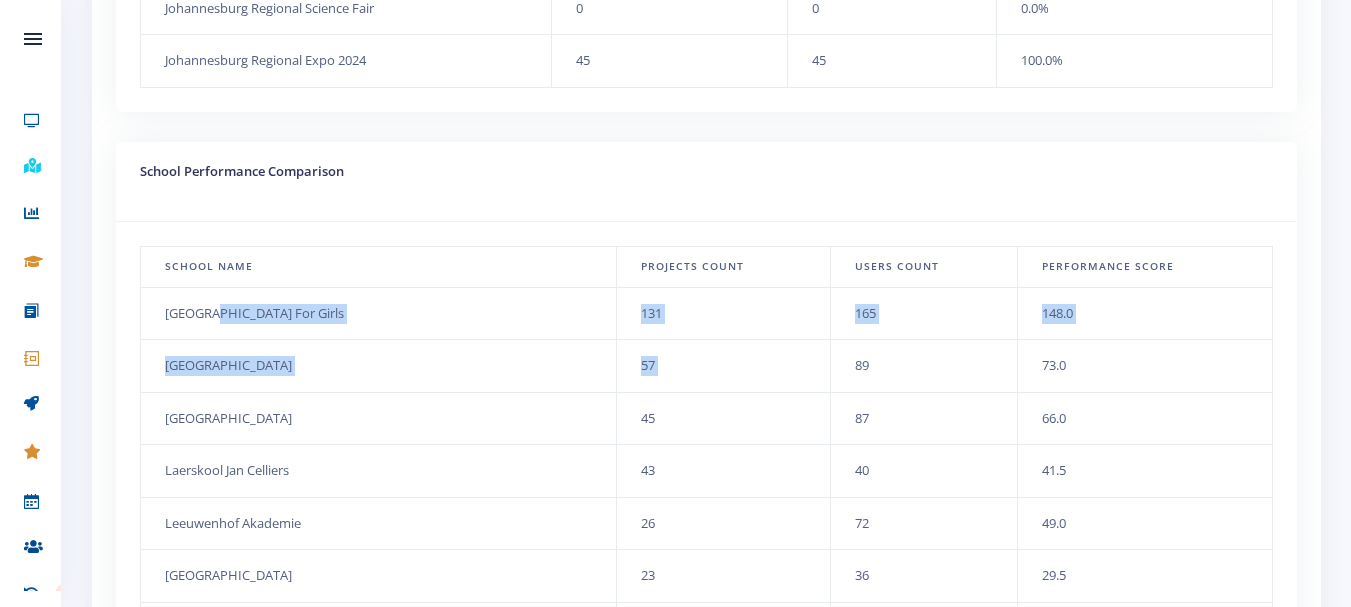 drag, startPoint x: 214, startPoint y: 316, endPoint x: 775, endPoint y: 342, distance: 561.6022 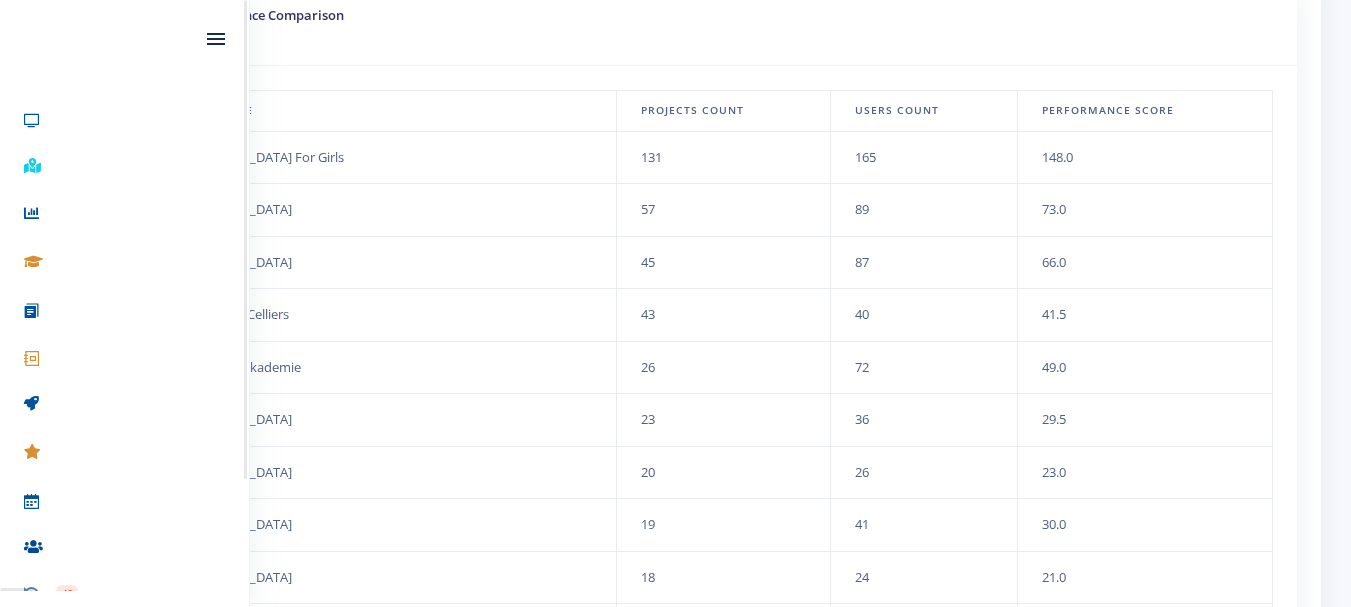 scroll, scrollTop: 1419, scrollLeft: 0, axis: vertical 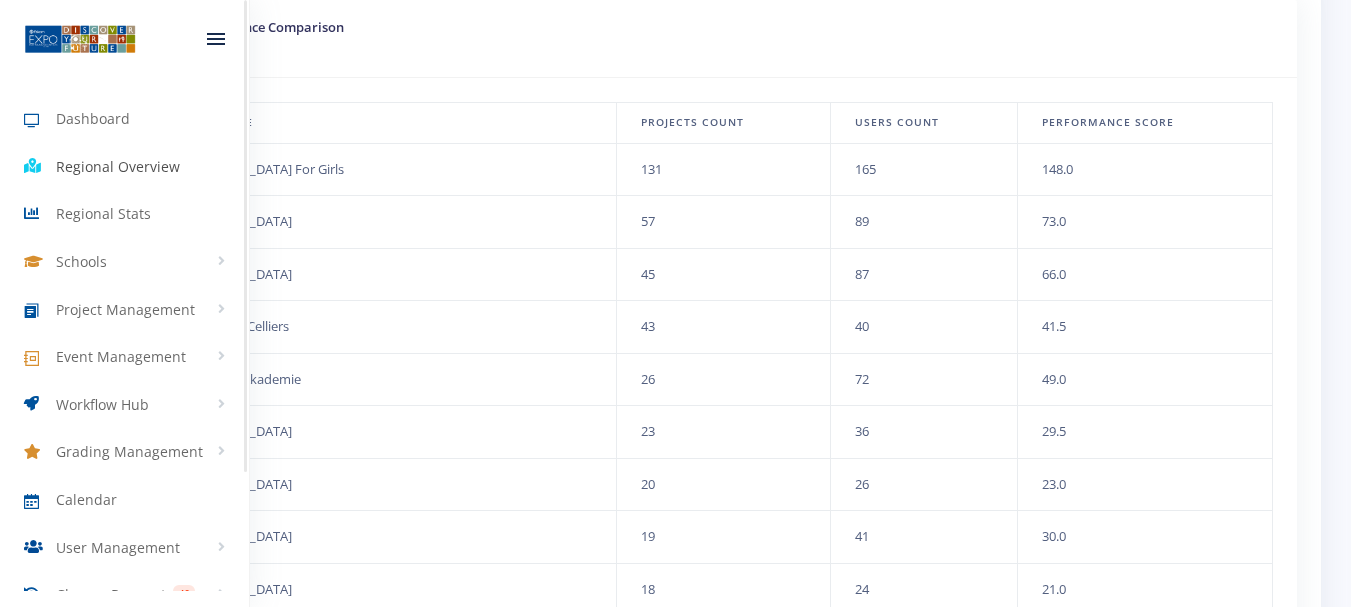 click on "Regional Overview" at bounding box center (118, 166) 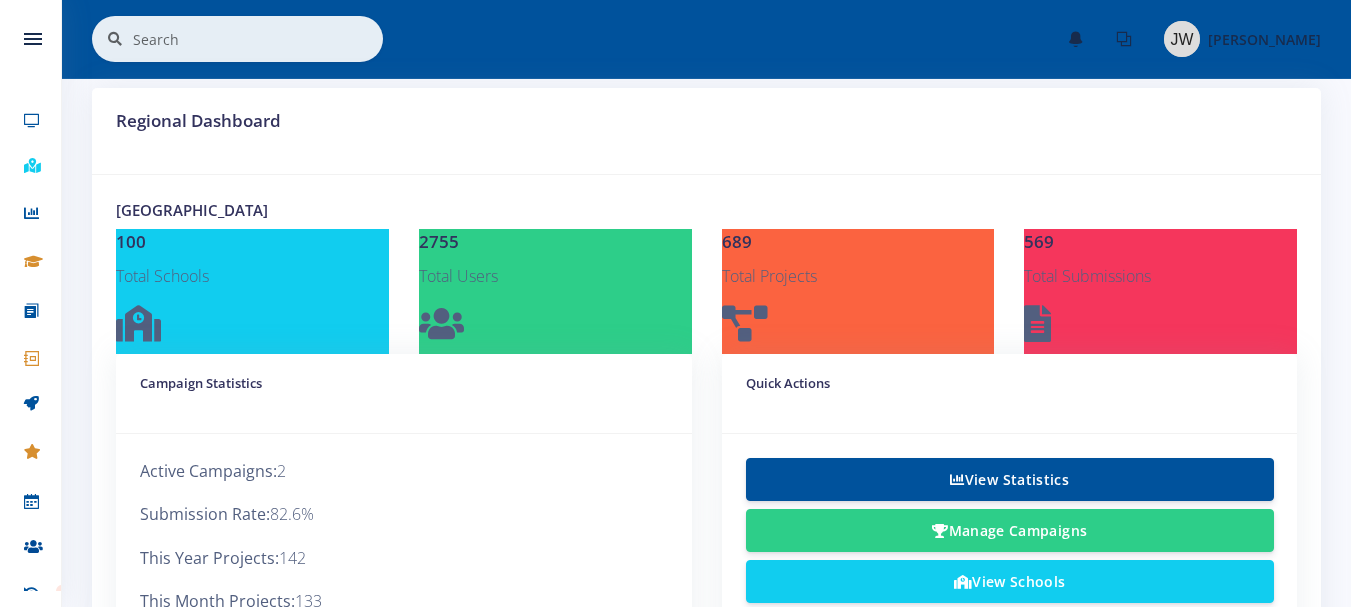 scroll, scrollTop: 33, scrollLeft: 0, axis: vertical 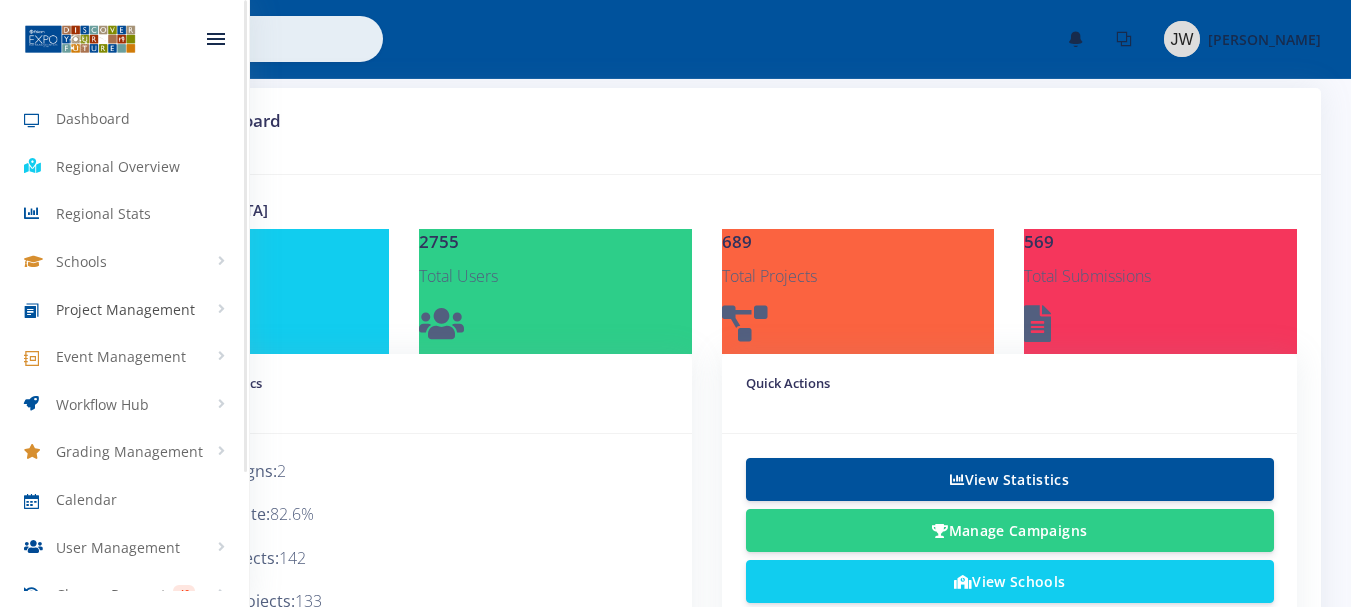 click on "Project Management" at bounding box center (124, 309) 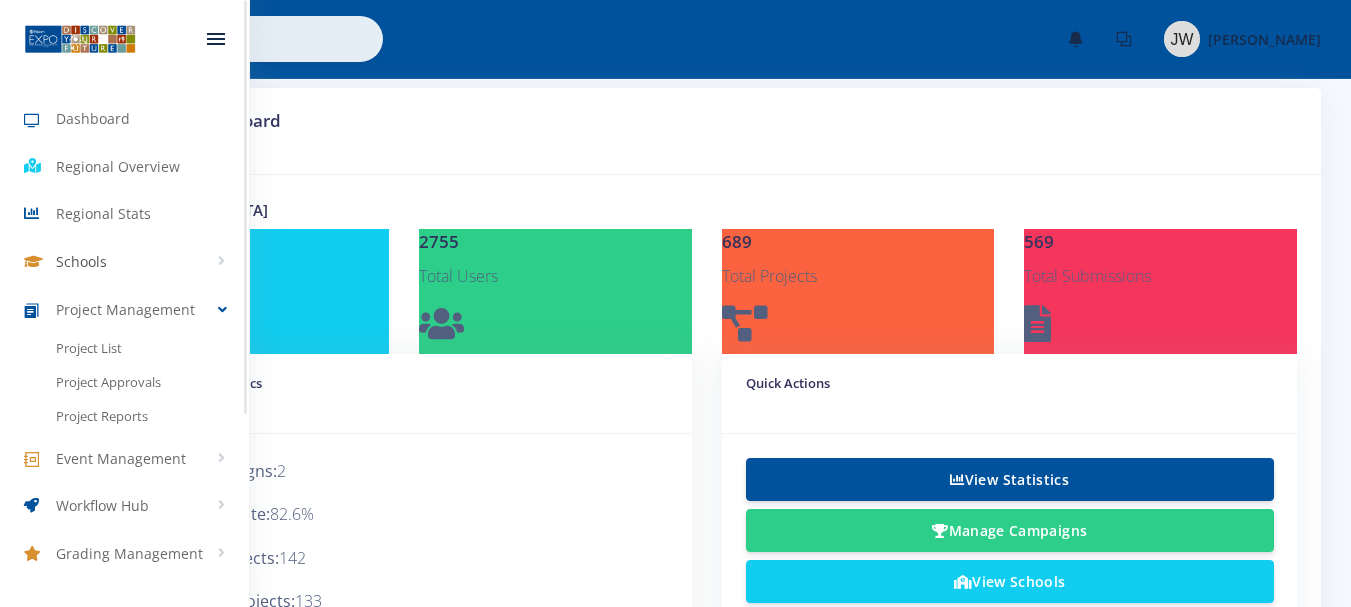 click on "Schools" at bounding box center [124, 262] 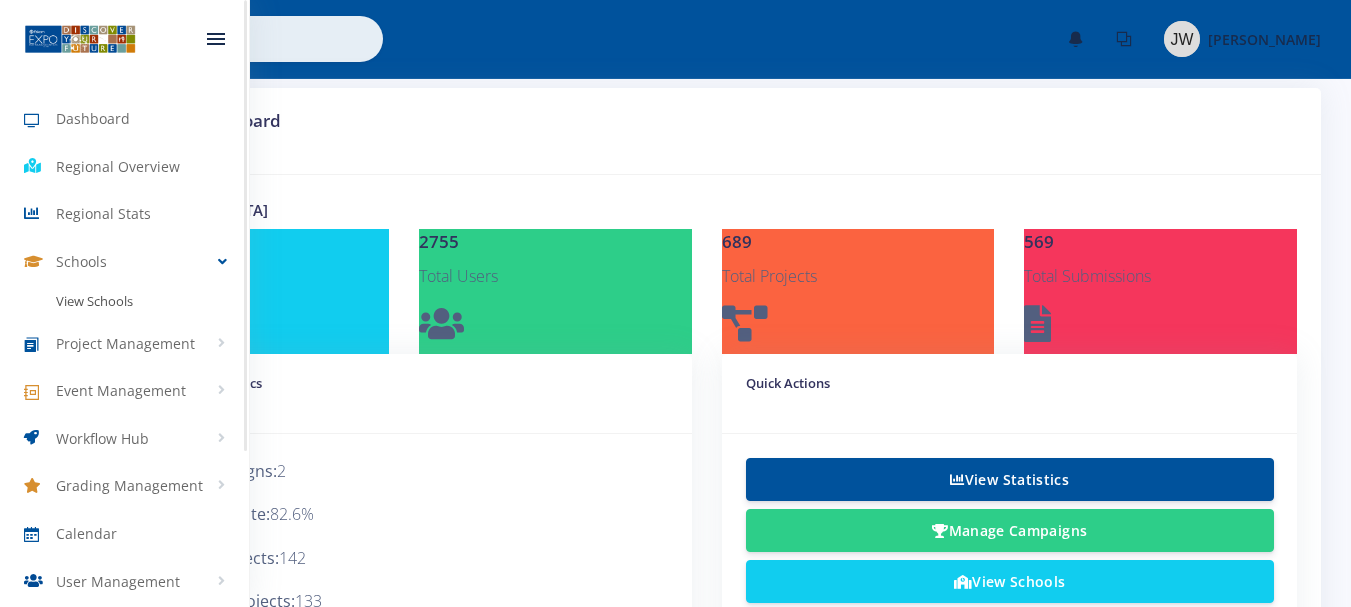 click on "View Schools" at bounding box center (124, 301) 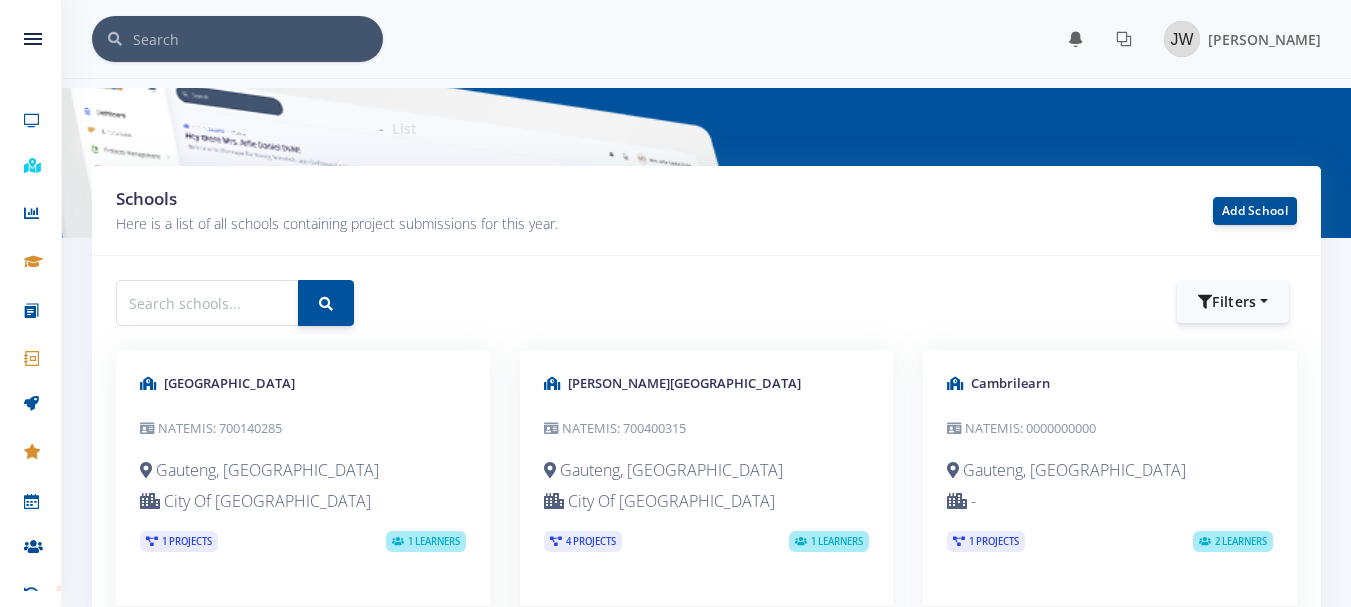 scroll, scrollTop: 0, scrollLeft: 0, axis: both 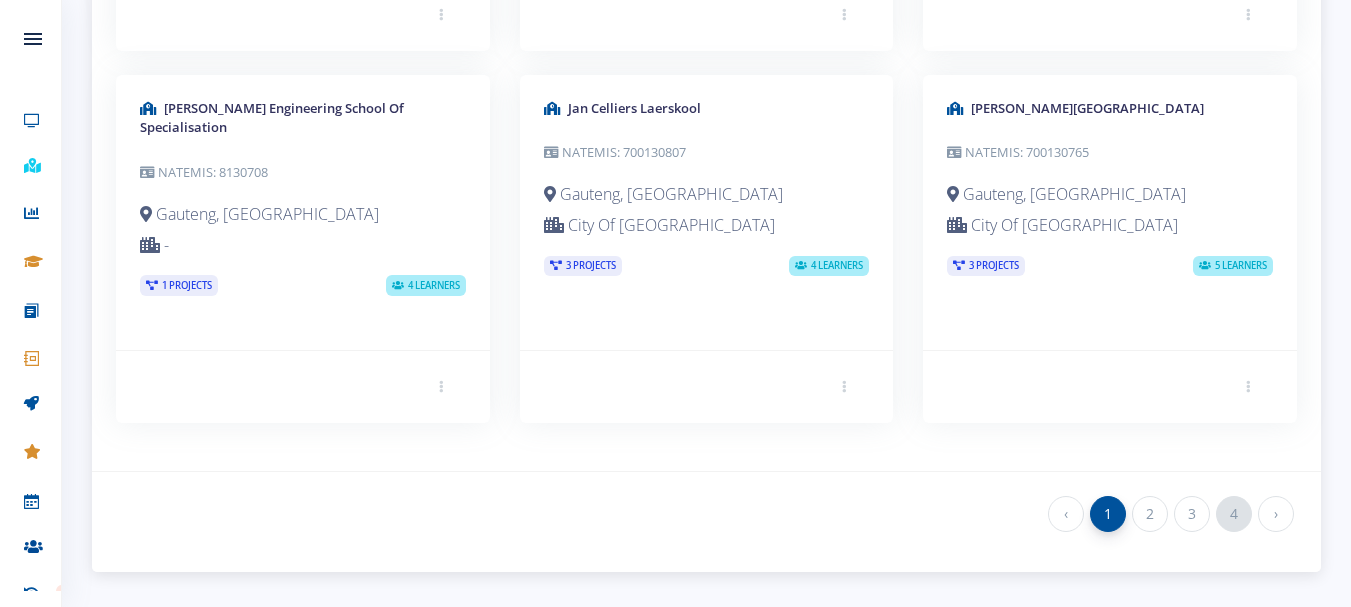 click on "4" at bounding box center [1234, 514] 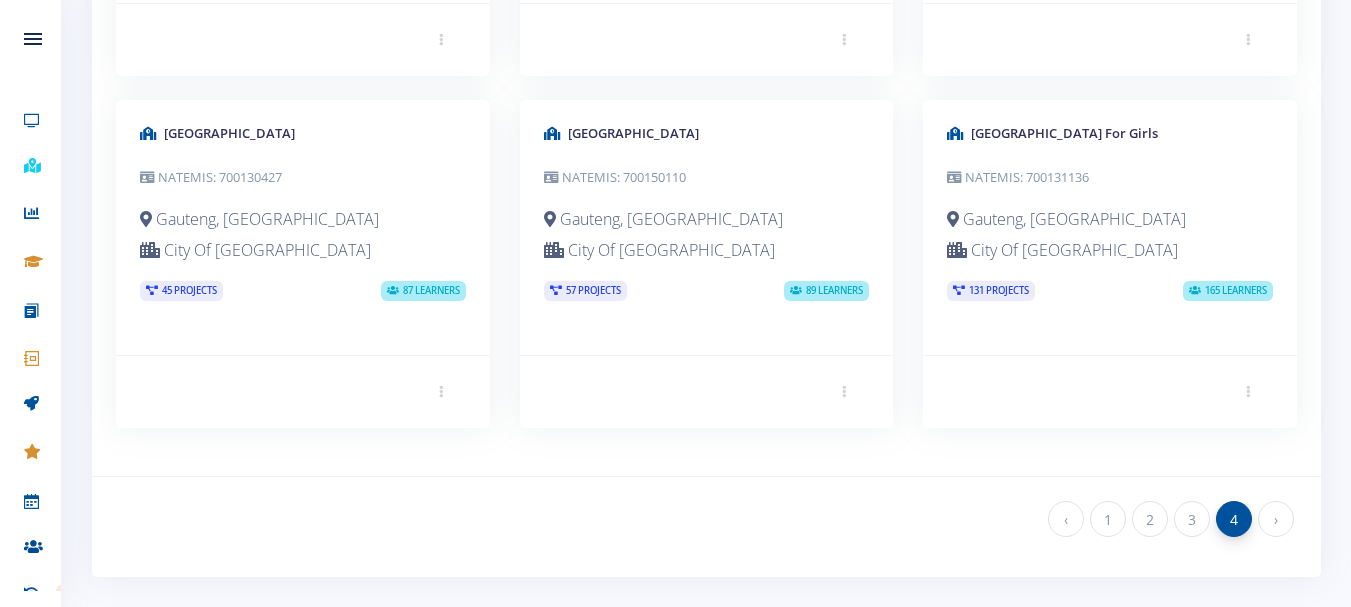 scroll, scrollTop: 1418, scrollLeft: 0, axis: vertical 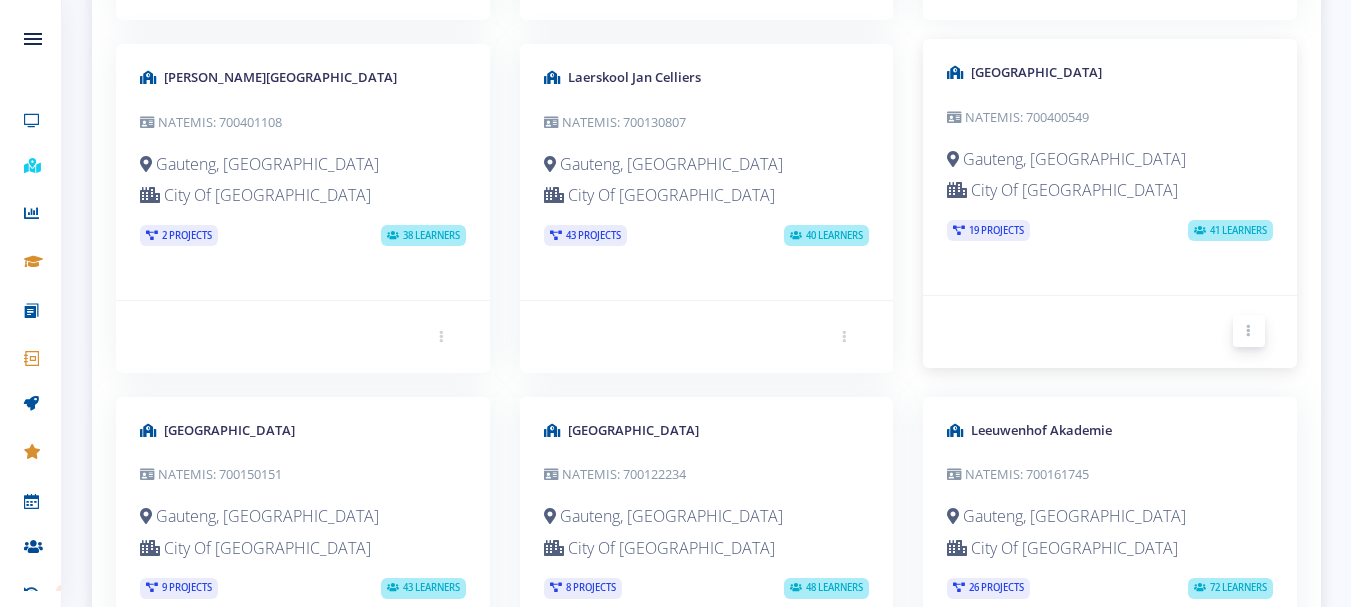 click at bounding box center [1249, 331] 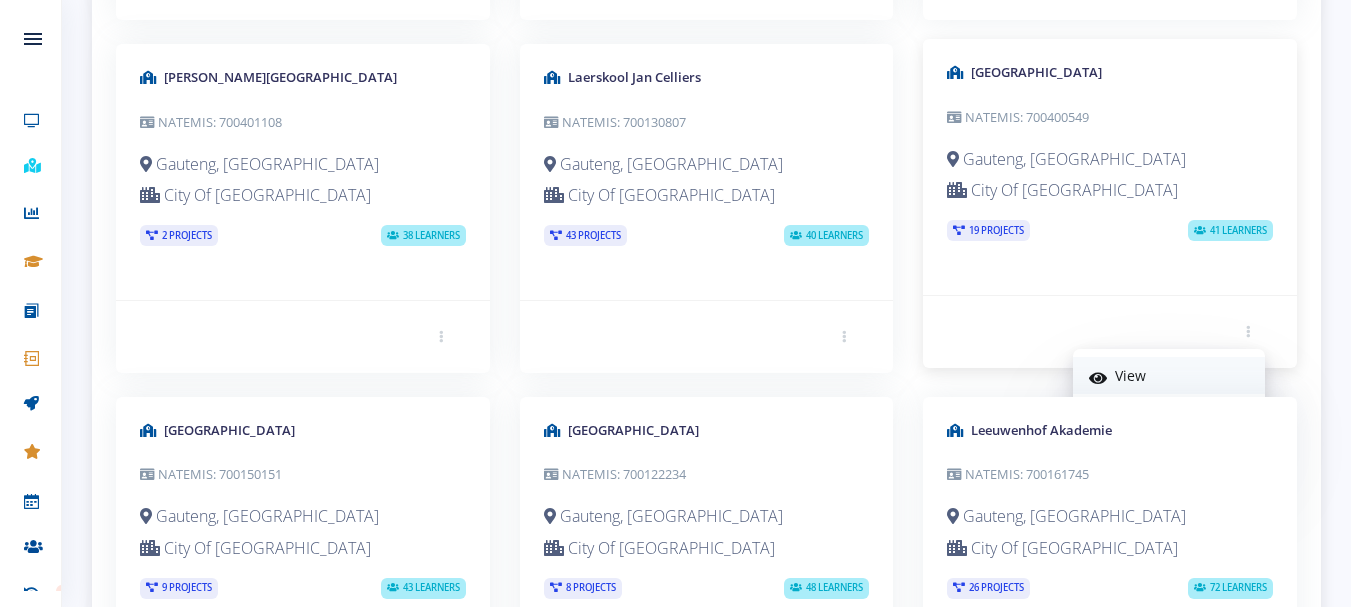 click on "View" at bounding box center [1169, 375] 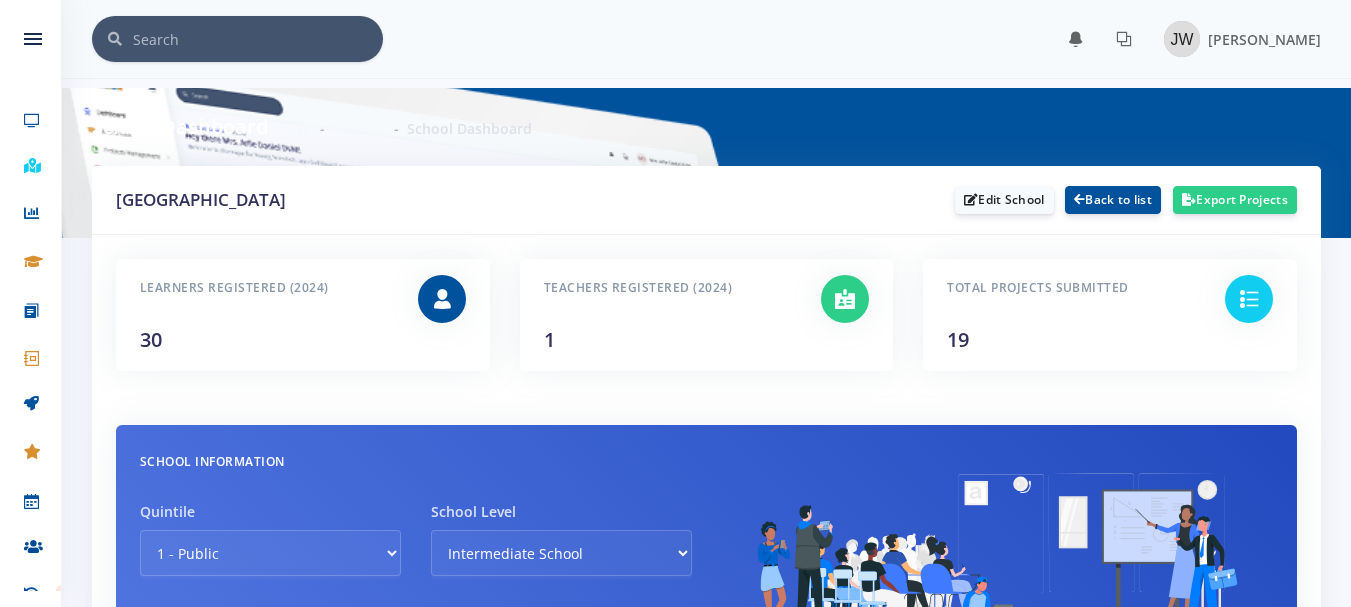 scroll, scrollTop: 0, scrollLeft: 0, axis: both 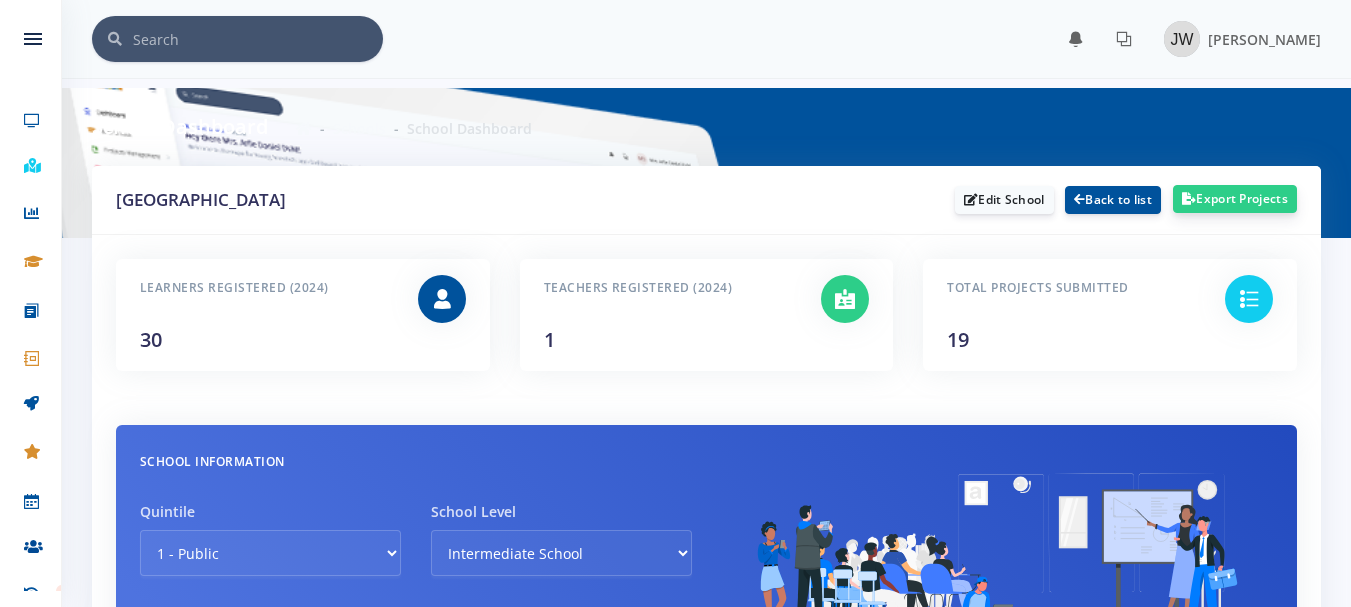click on "Export Projects" at bounding box center (1235, 199) 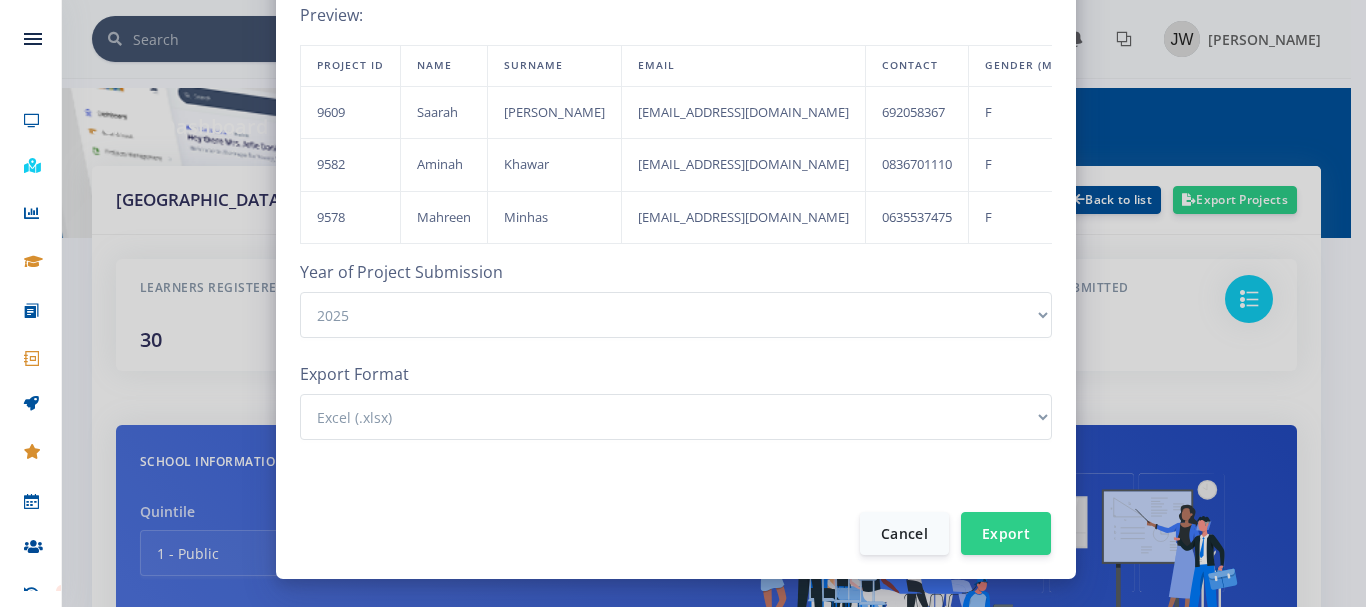 scroll, scrollTop: 376, scrollLeft: 0, axis: vertical 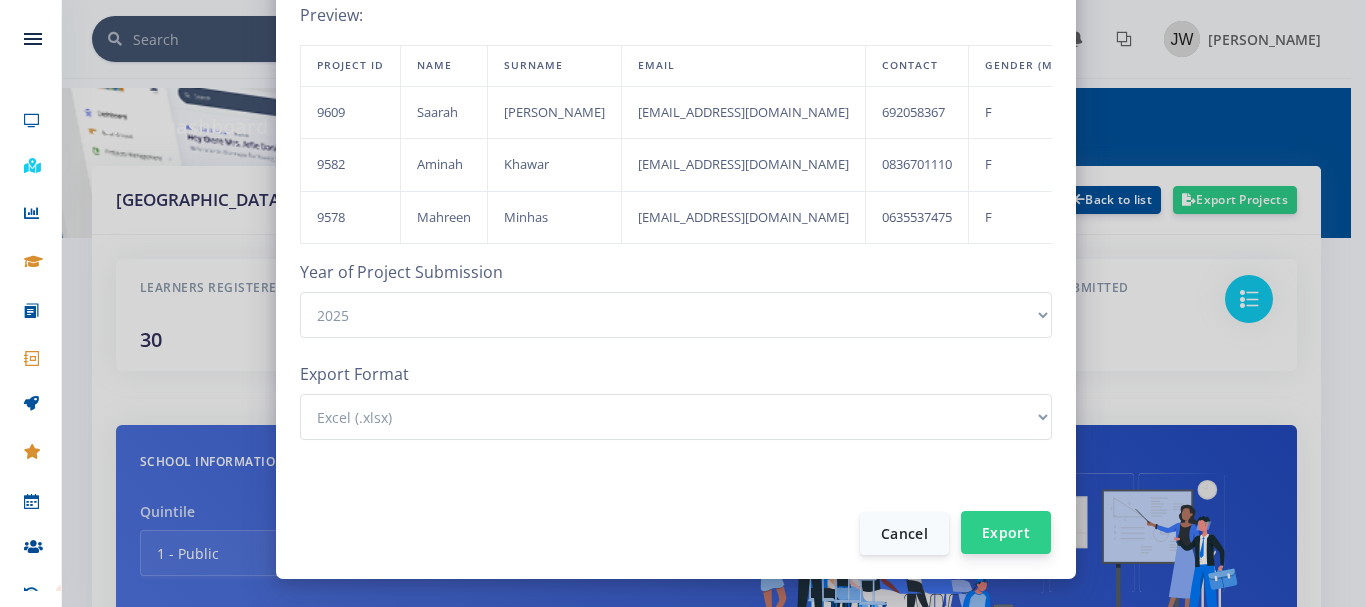click on "Export" at bounding box center [1006, 532] 